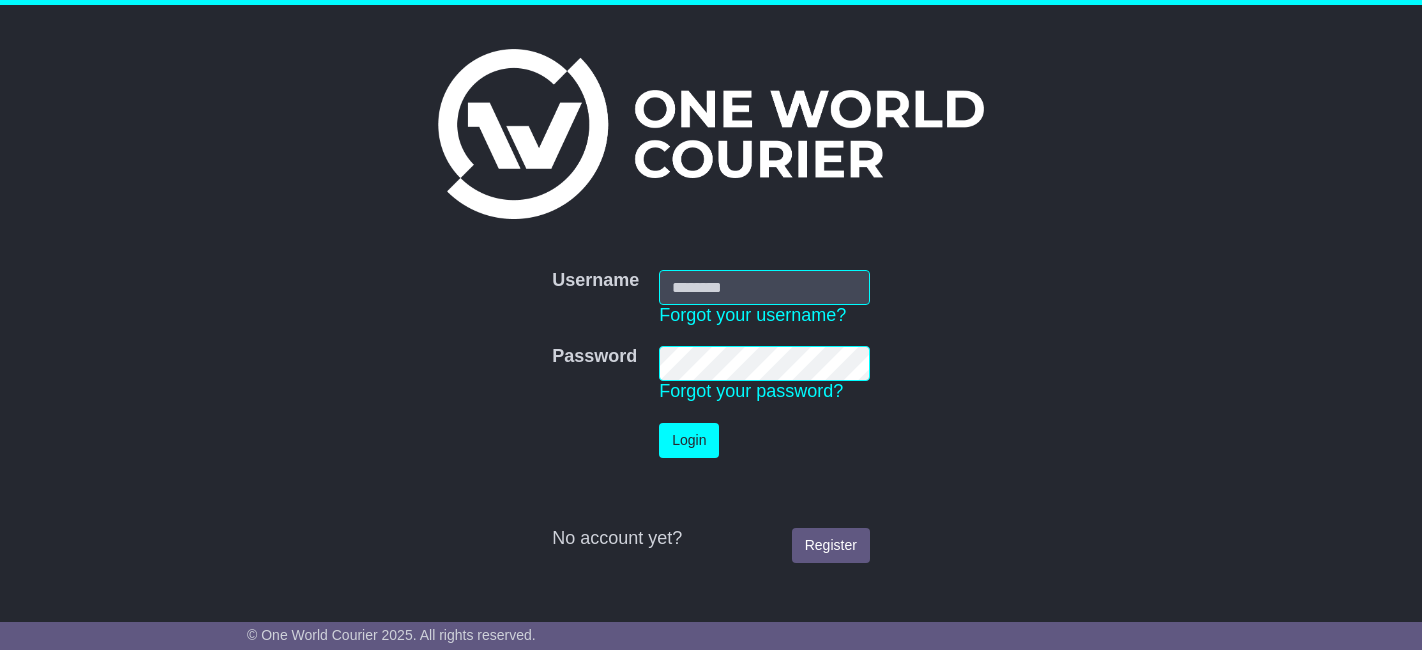 scroll, scrollTop: 0, scrollLeft: 0, axis: both 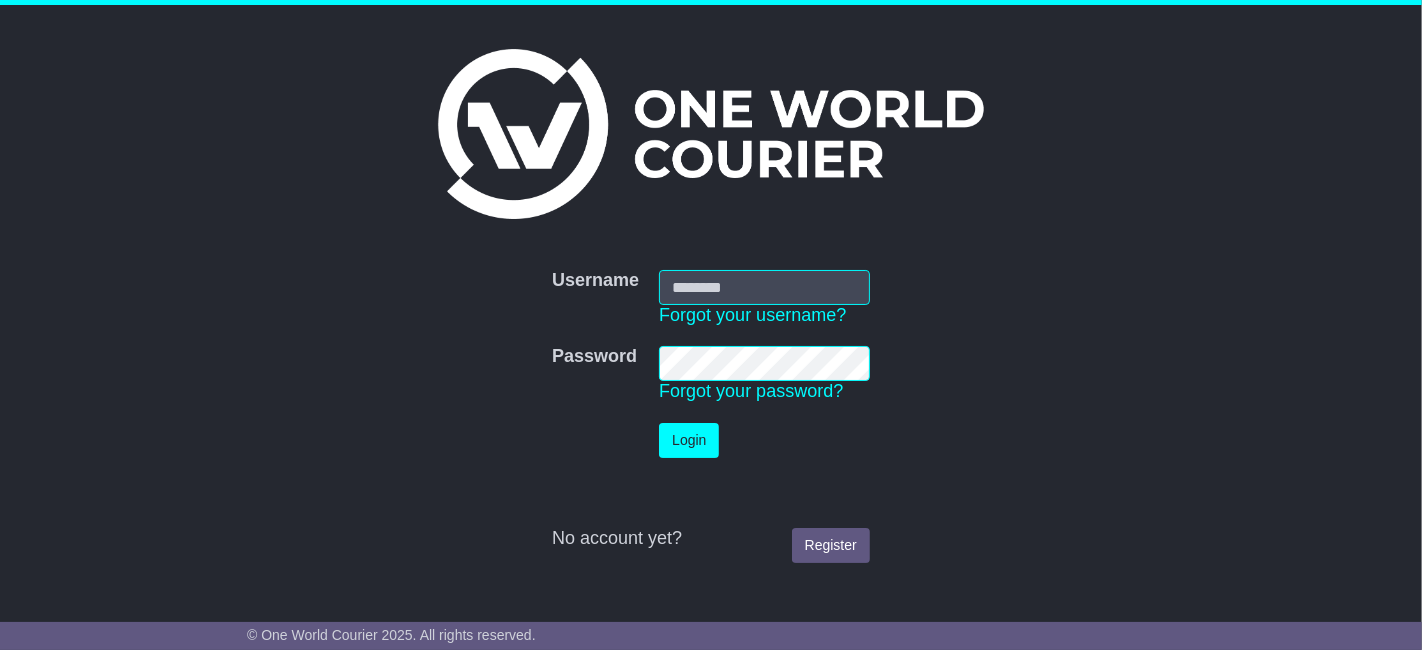 click on "Login" at bounding box center (689, 440) 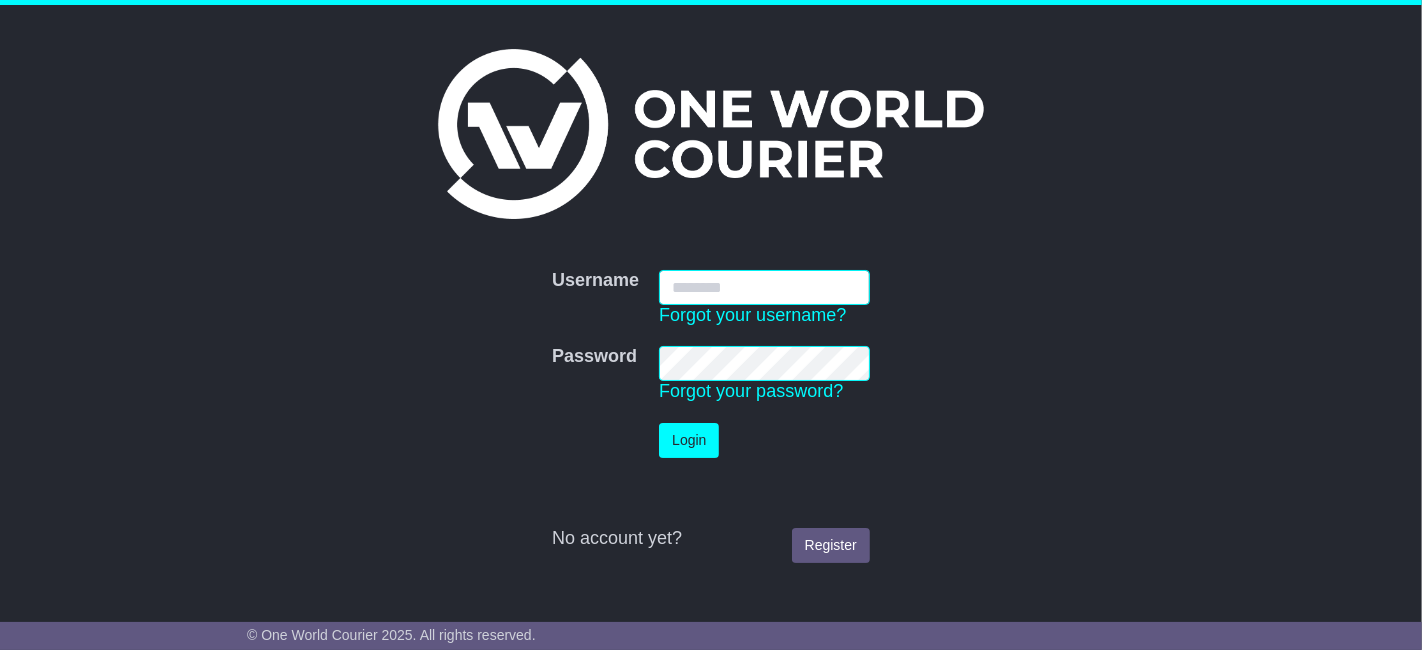 scroll, scrollTop: 0, scrollLeft: 0, axis: both 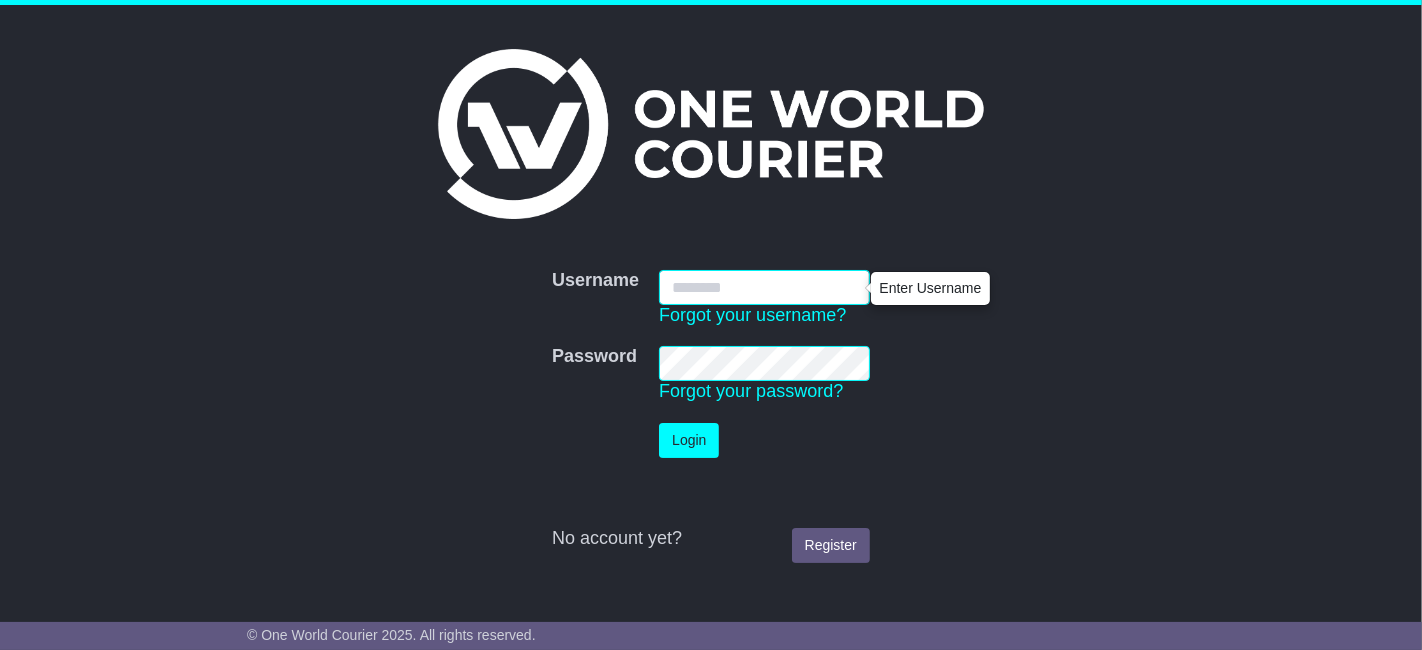 click on "Username" at bounding box center [764, 287] 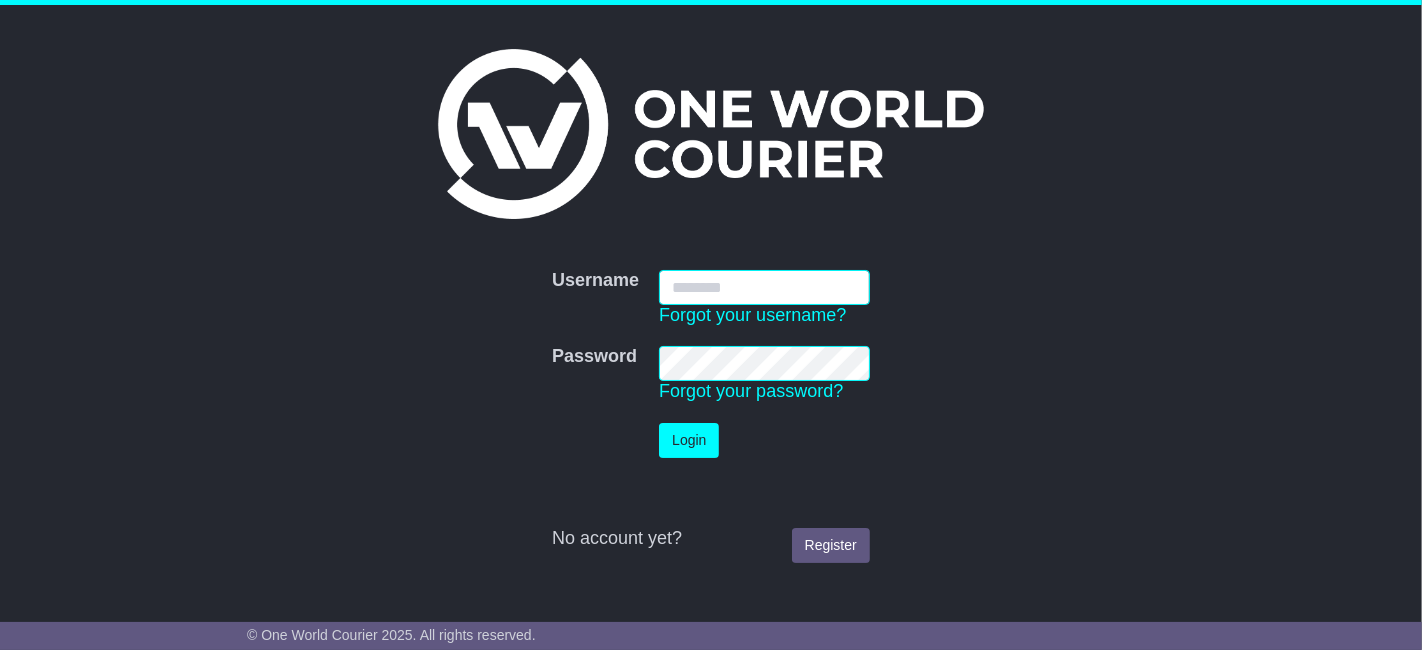 click at bounding box center (659, 305) 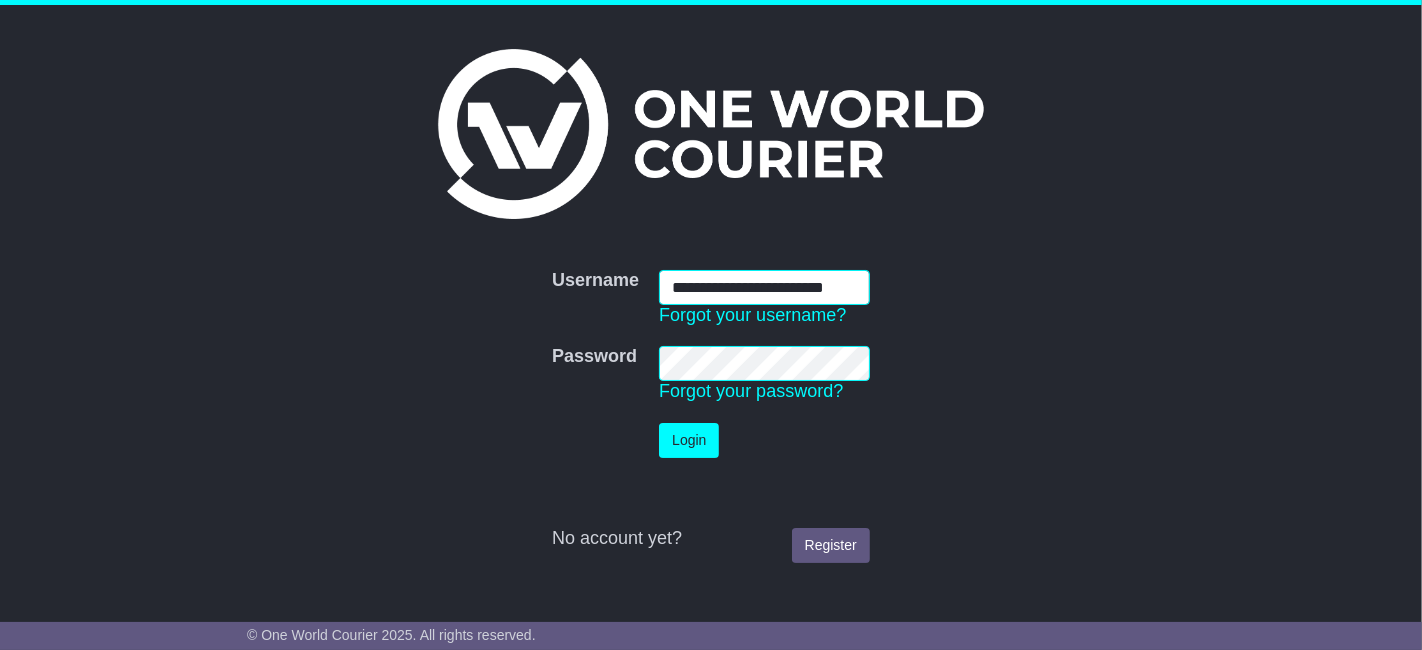 scroll, scrollTop: 0, scrollLeft: 23, axis: horizontal 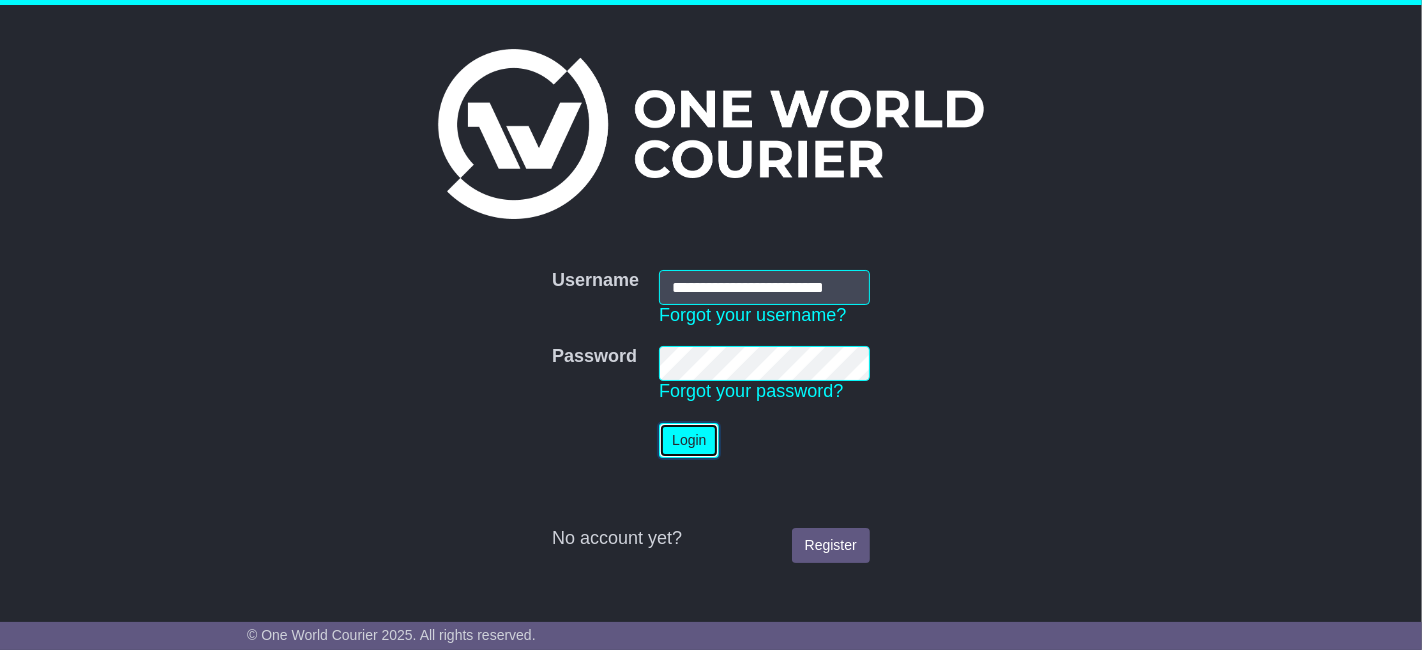 click on "Login" at bounding box center (689, 440) 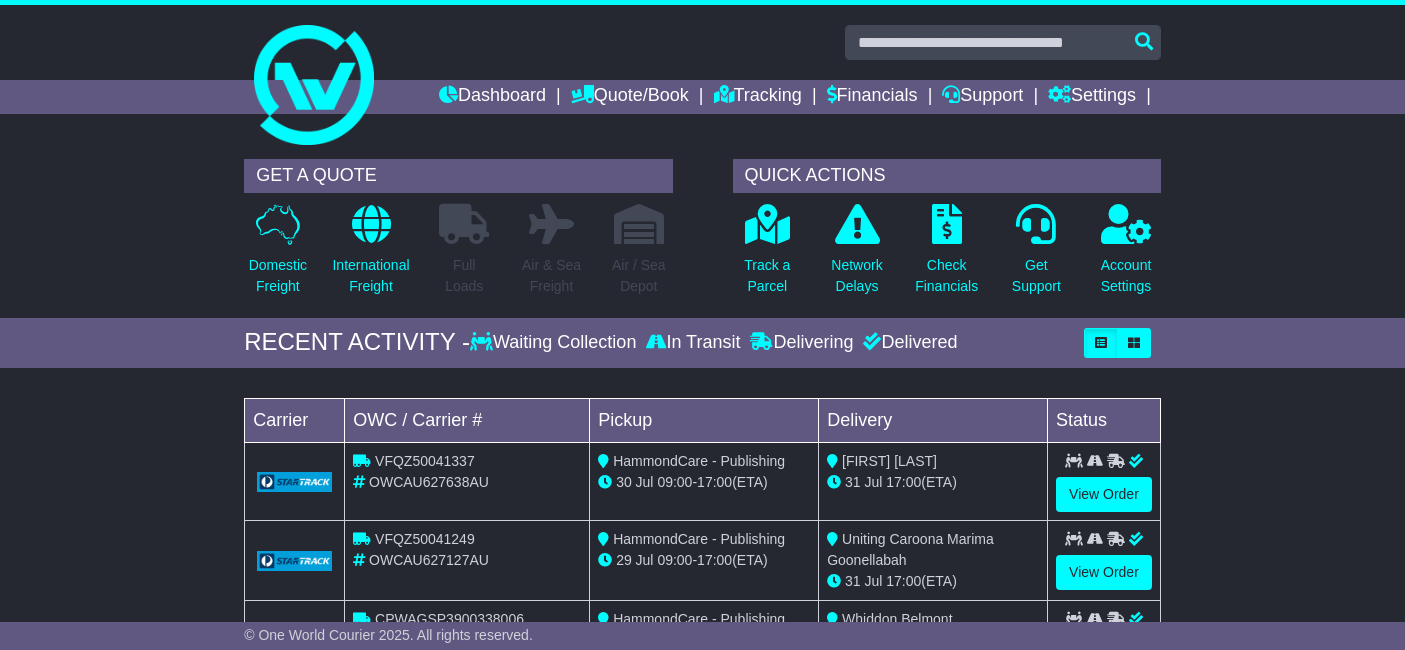 scroll, scrollTop: 0, scrollLeft: 0, axis: both 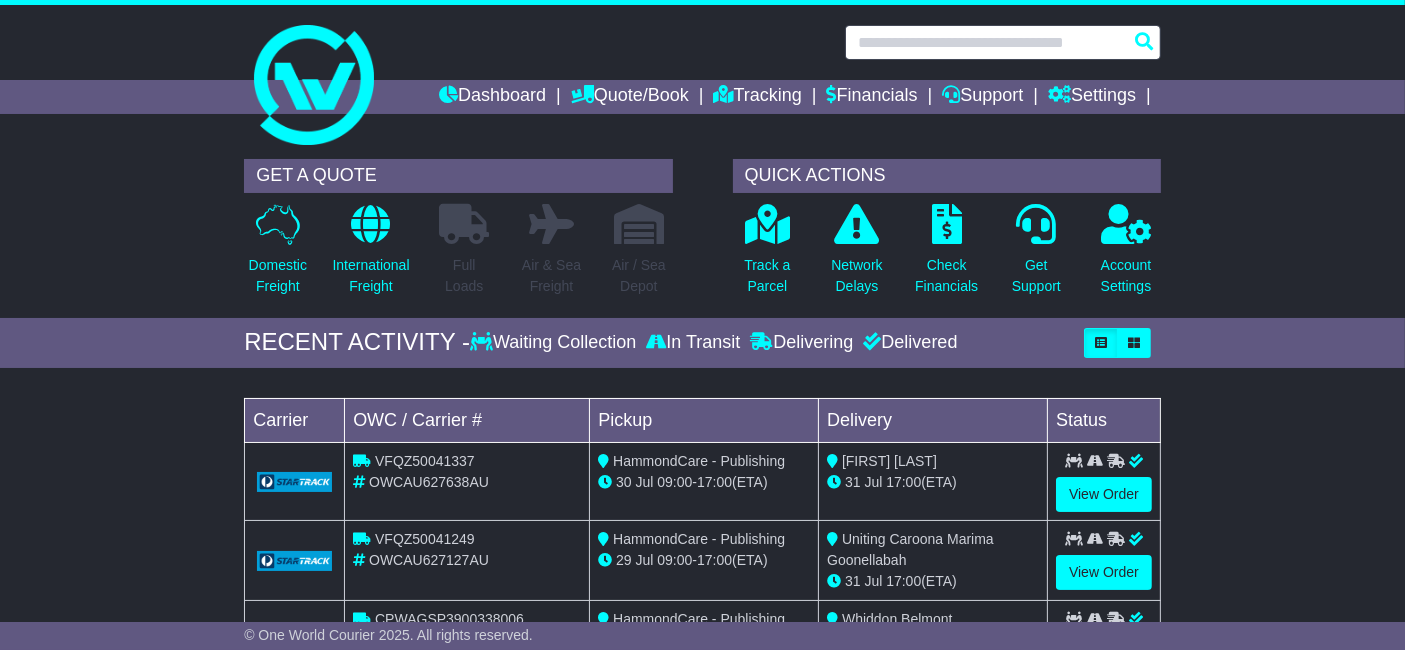 click at bounding box center [1003, 42] 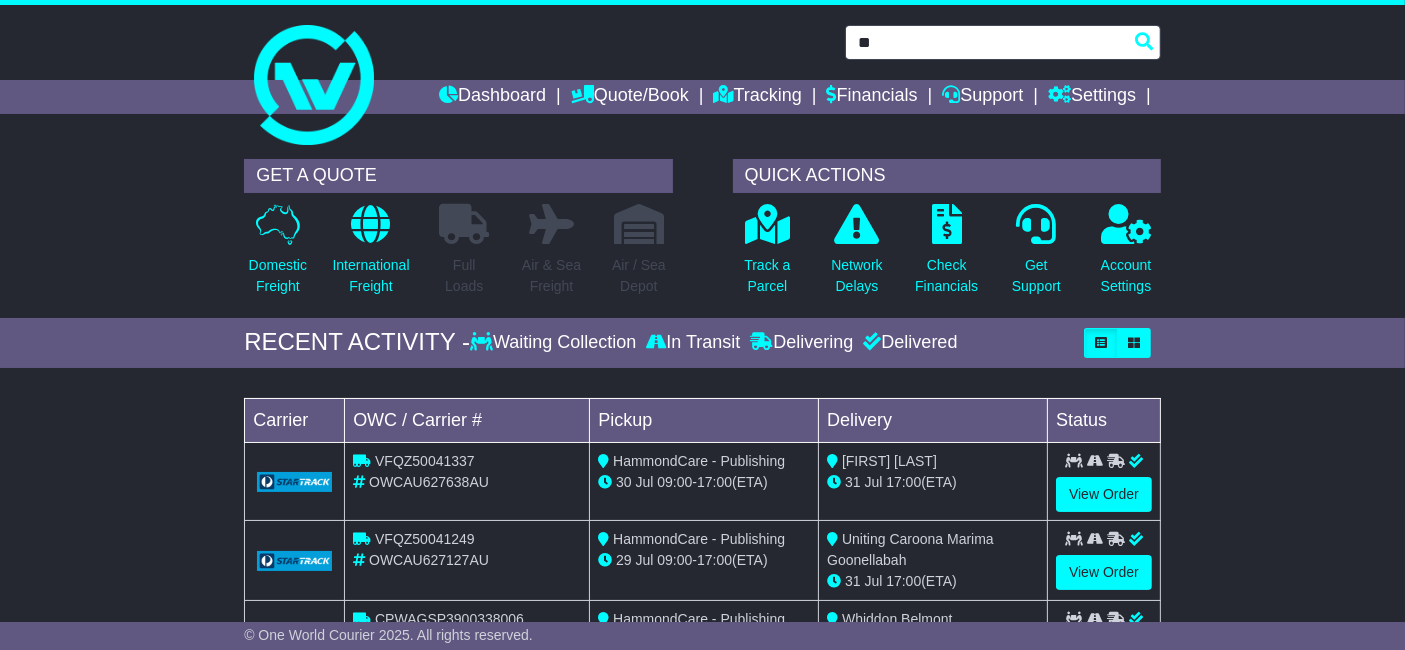 type on "*" 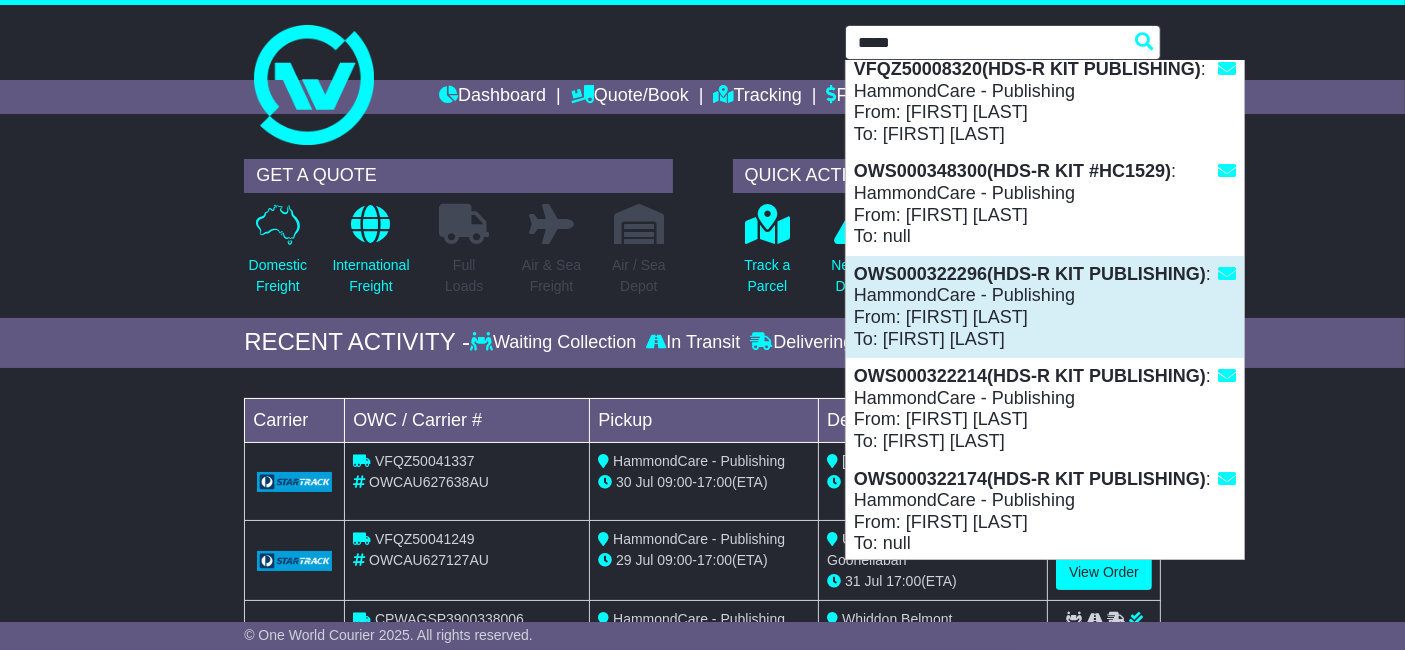 scroll, scrollTop: 13, scrollLeft: 0, axis: vertical 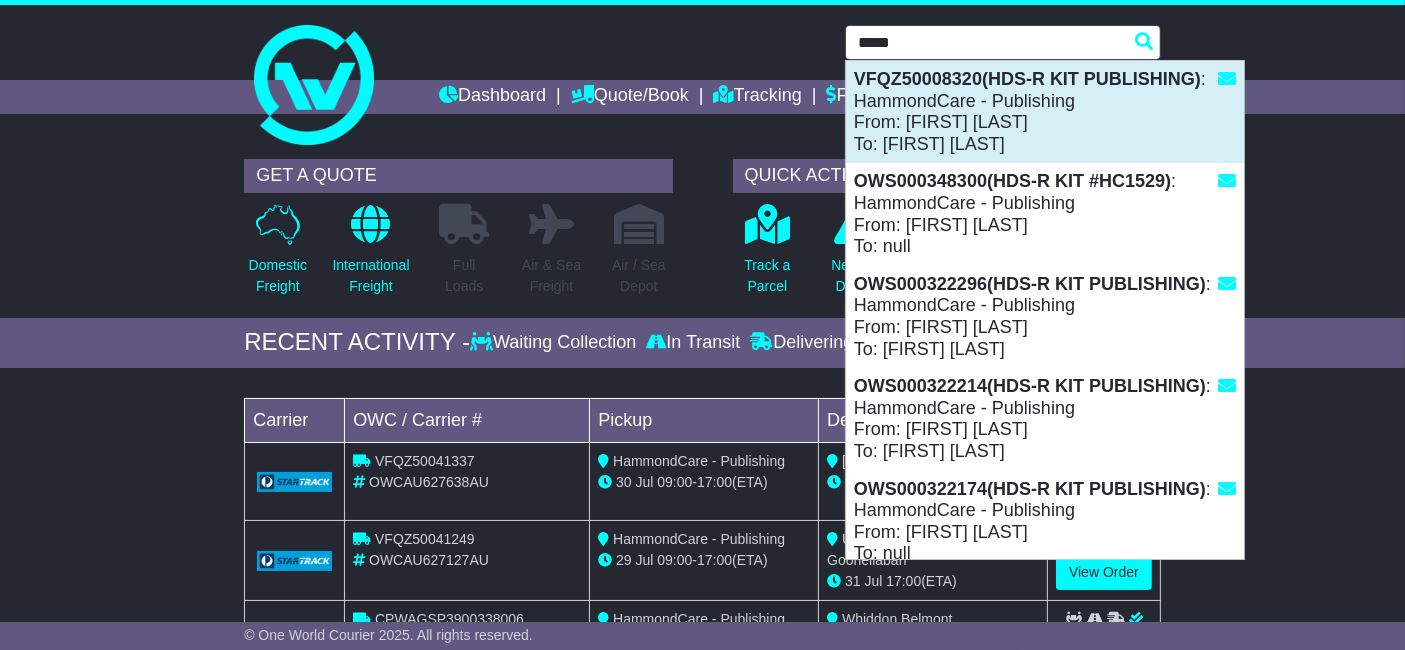 click on "VFQZ50008320(HDS-R KIT PUBLISHING) : HammondCare  - Publishing From: Gina Pirrello To: LAURA STASINOWSKY" at bounding box center [1045, 112] 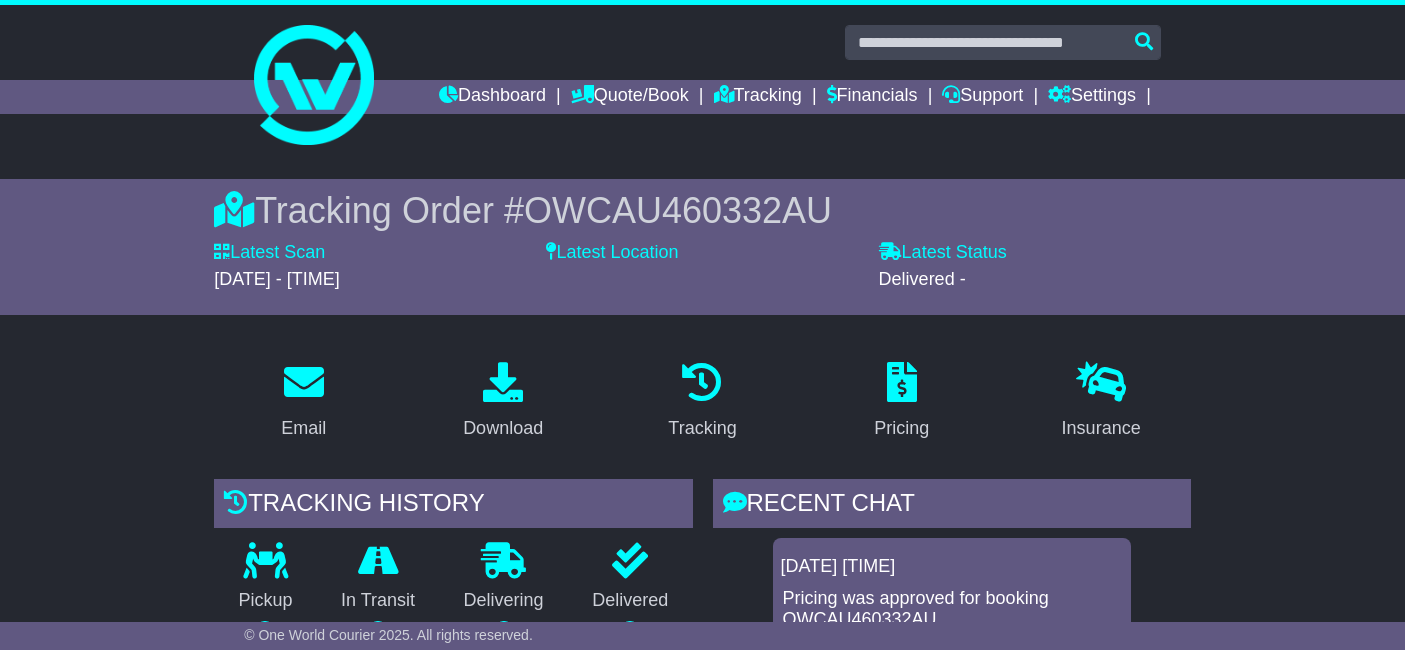 scroll, scrollTop: 0, scrollLeft: 0, axis: both 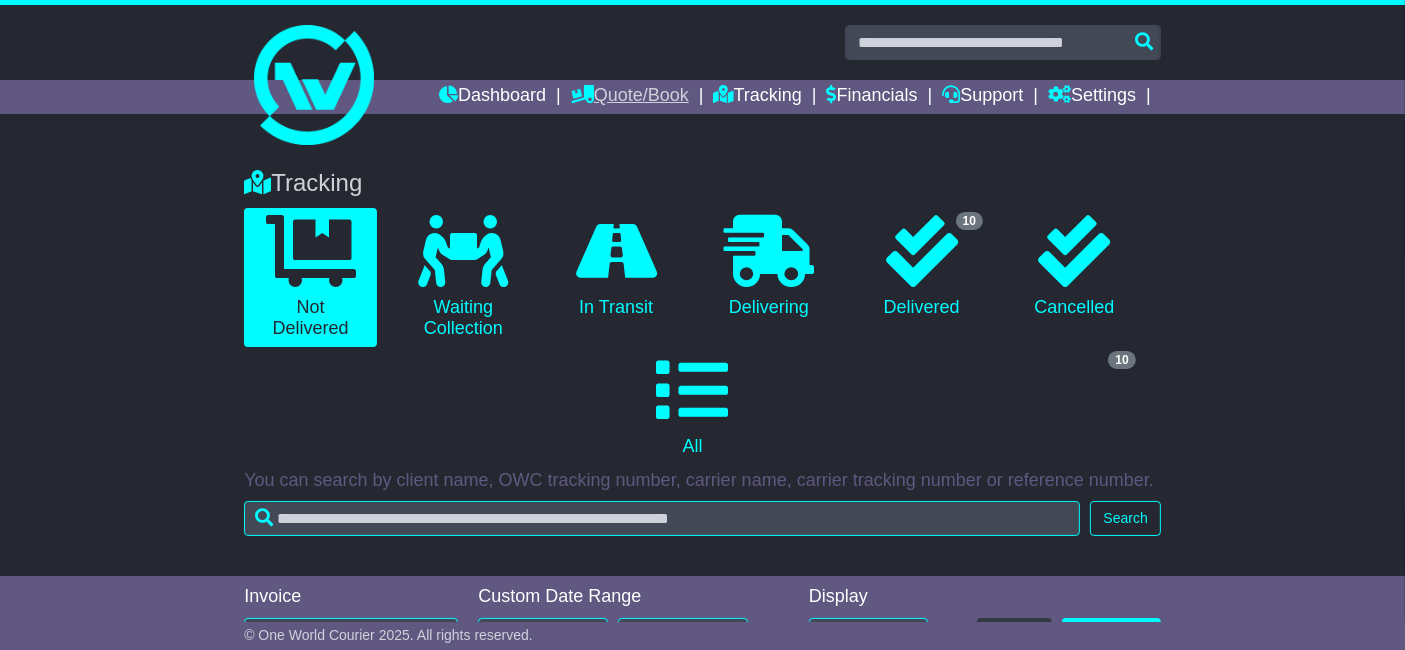 click on "Quote/Book" at bounding box center (630, 97) 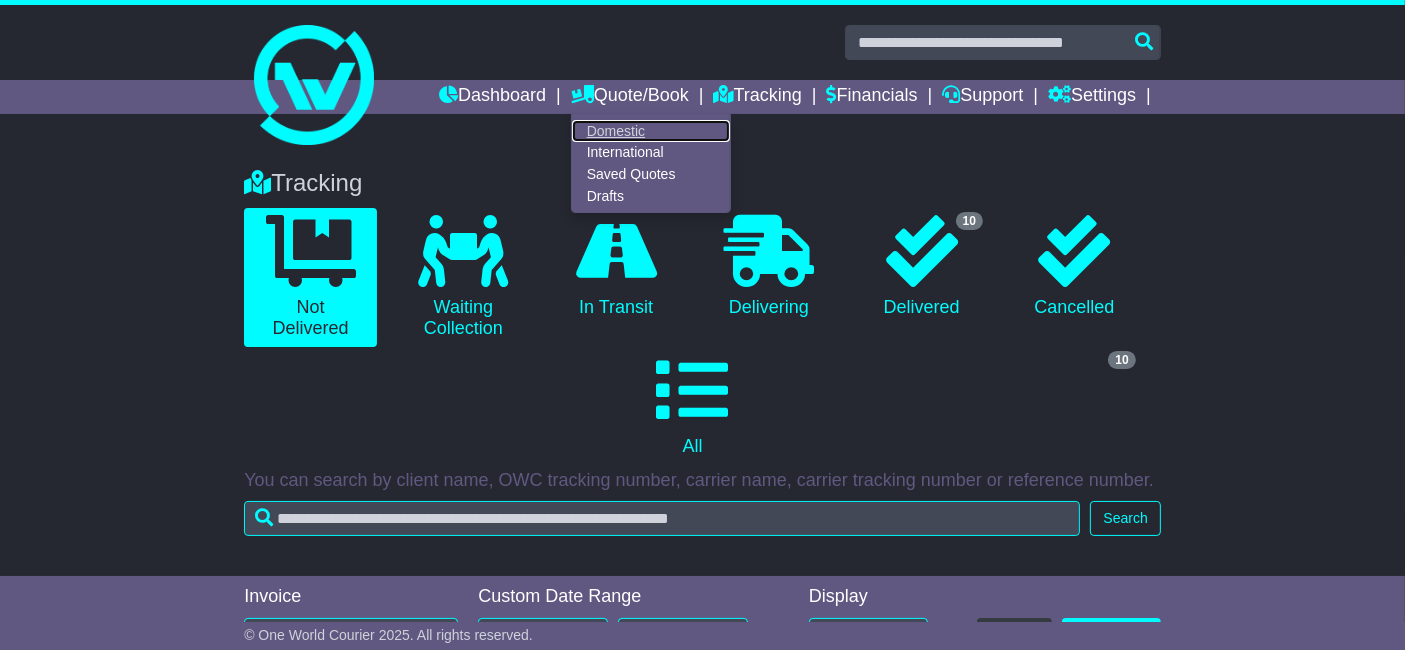 click on "Domestic" at bounding box center (651, 131) 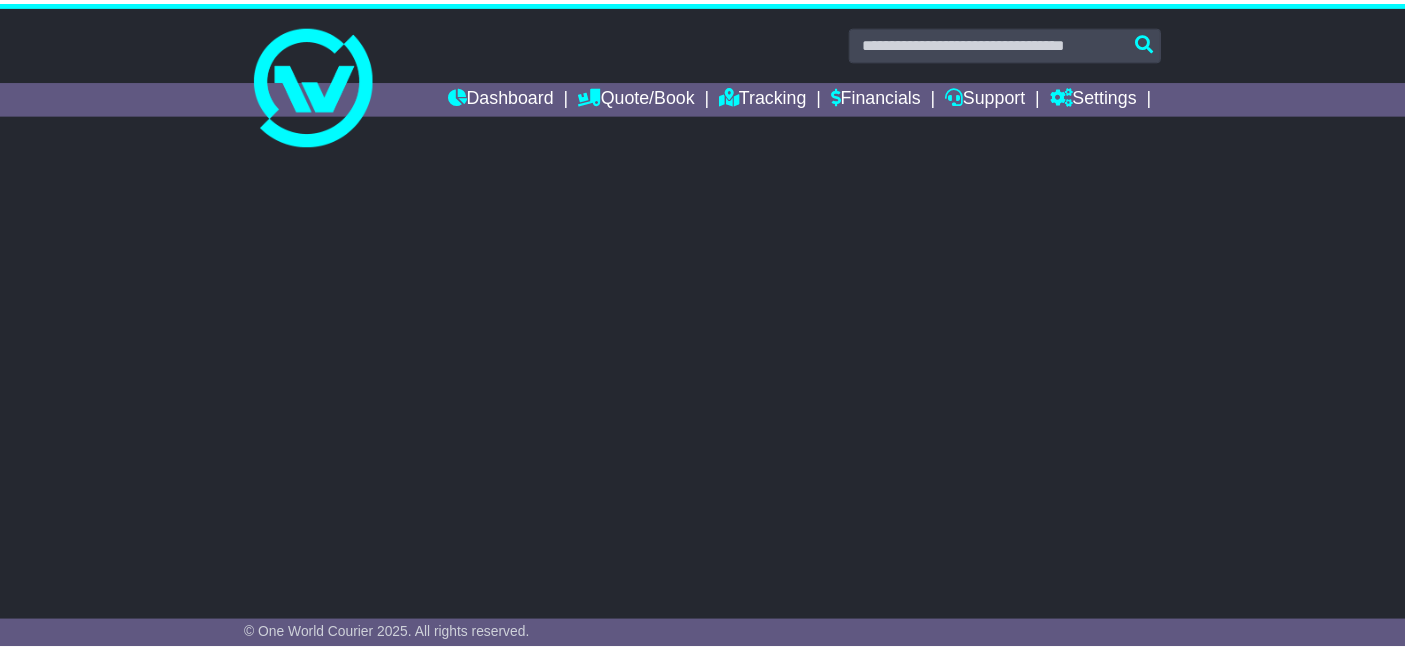 scroll, scrollTop: 0, scrollLeft: 0, axis: both 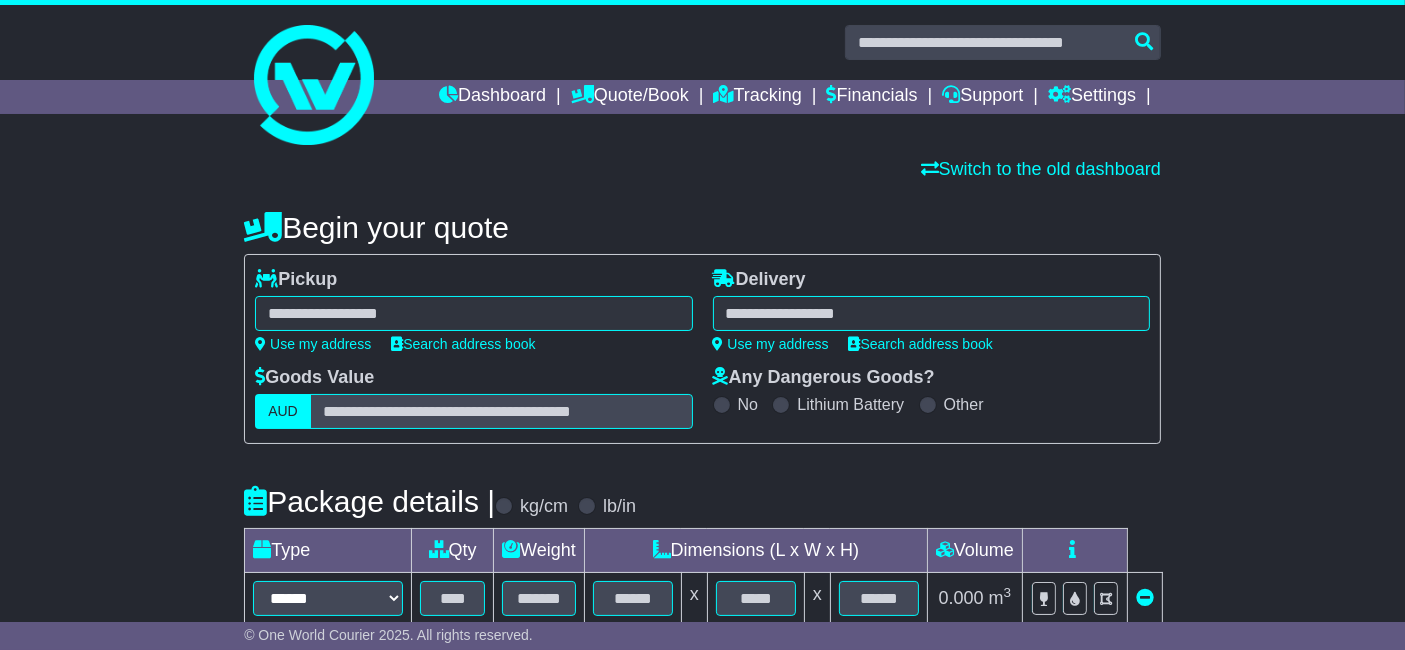 click on "**********" at bounding box center [473, 310] 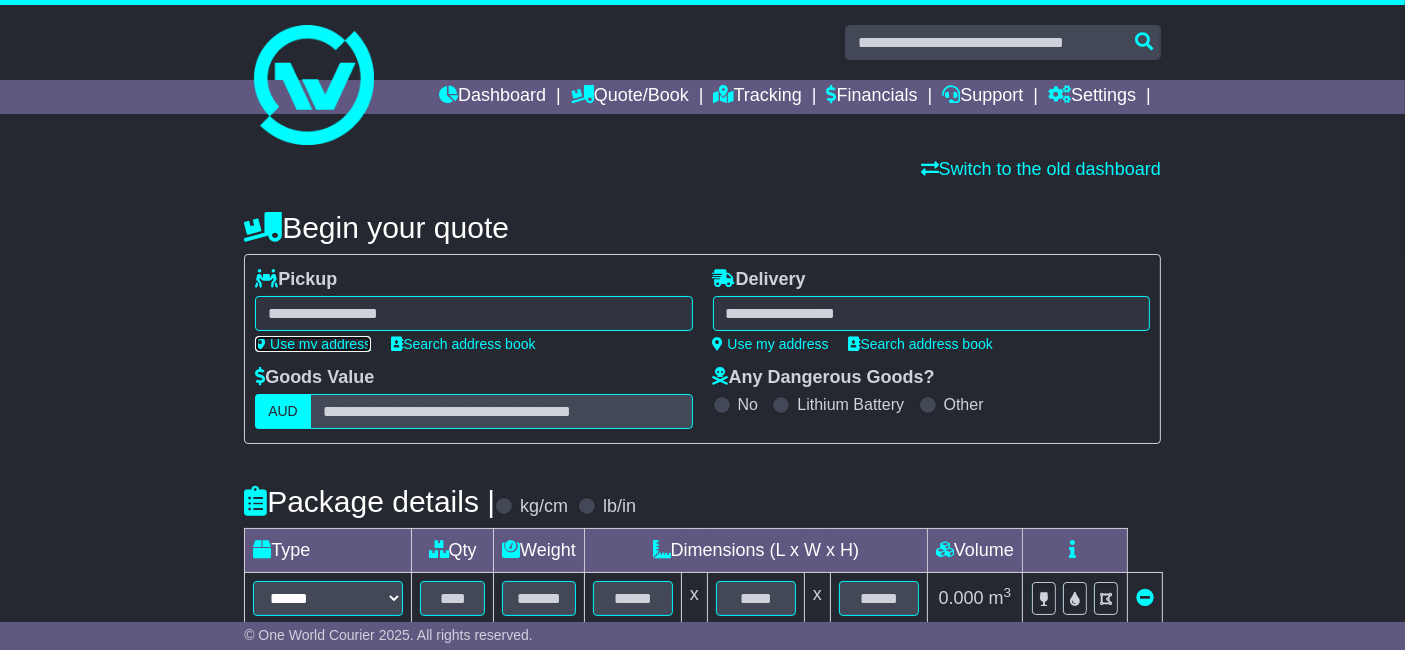 click on "Use my address" at bounding box center [313, 344] 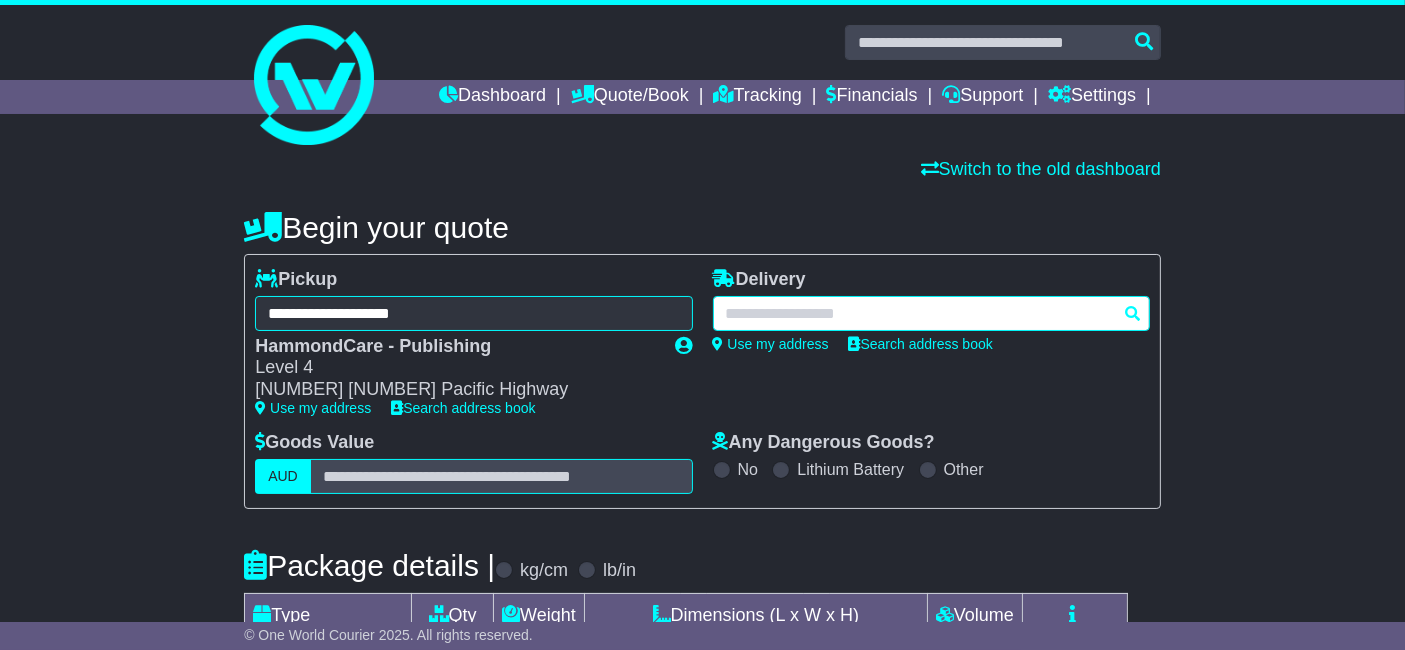 click at bounding box center [931, 313] 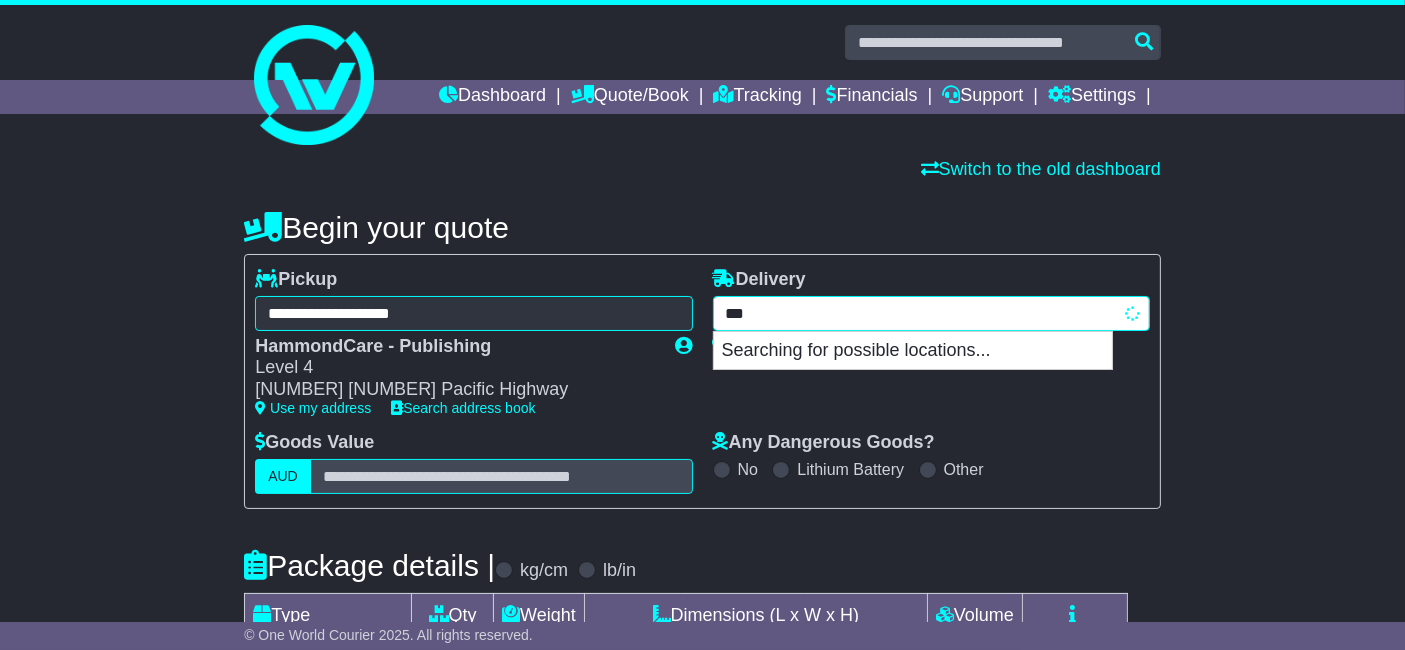 type on "****" 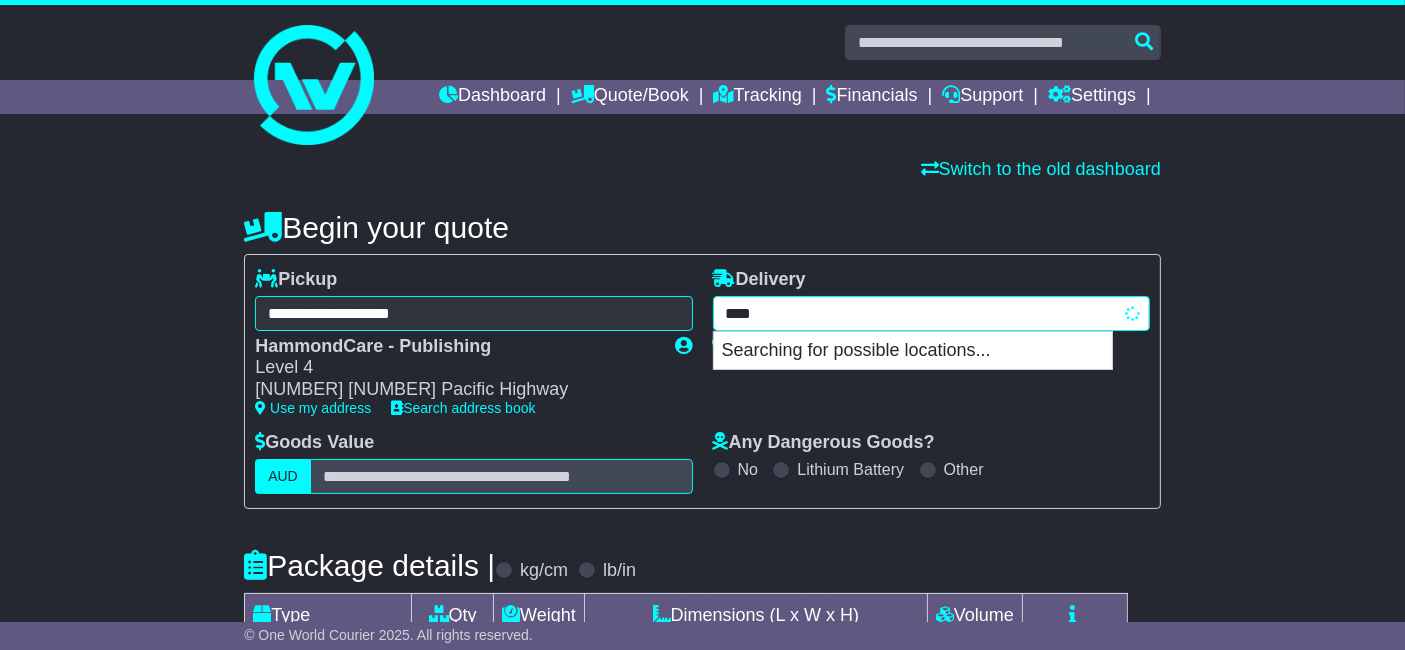 type on "*******" 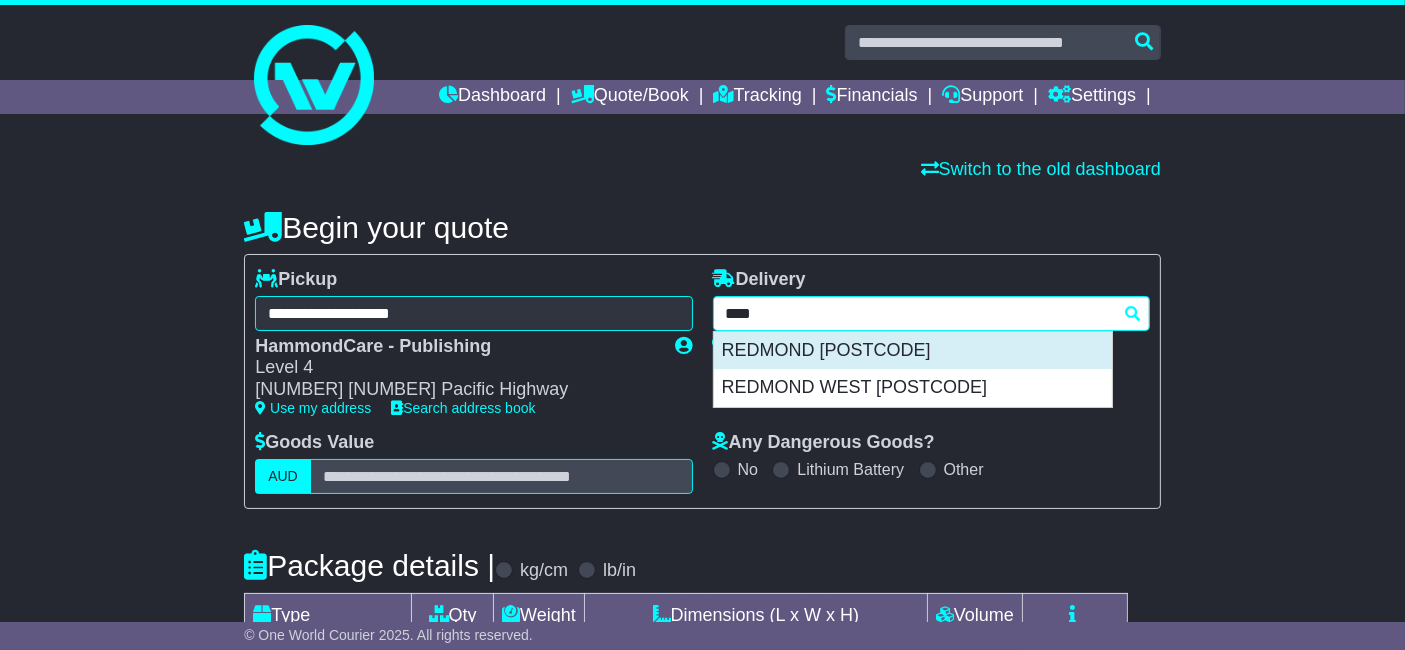 type 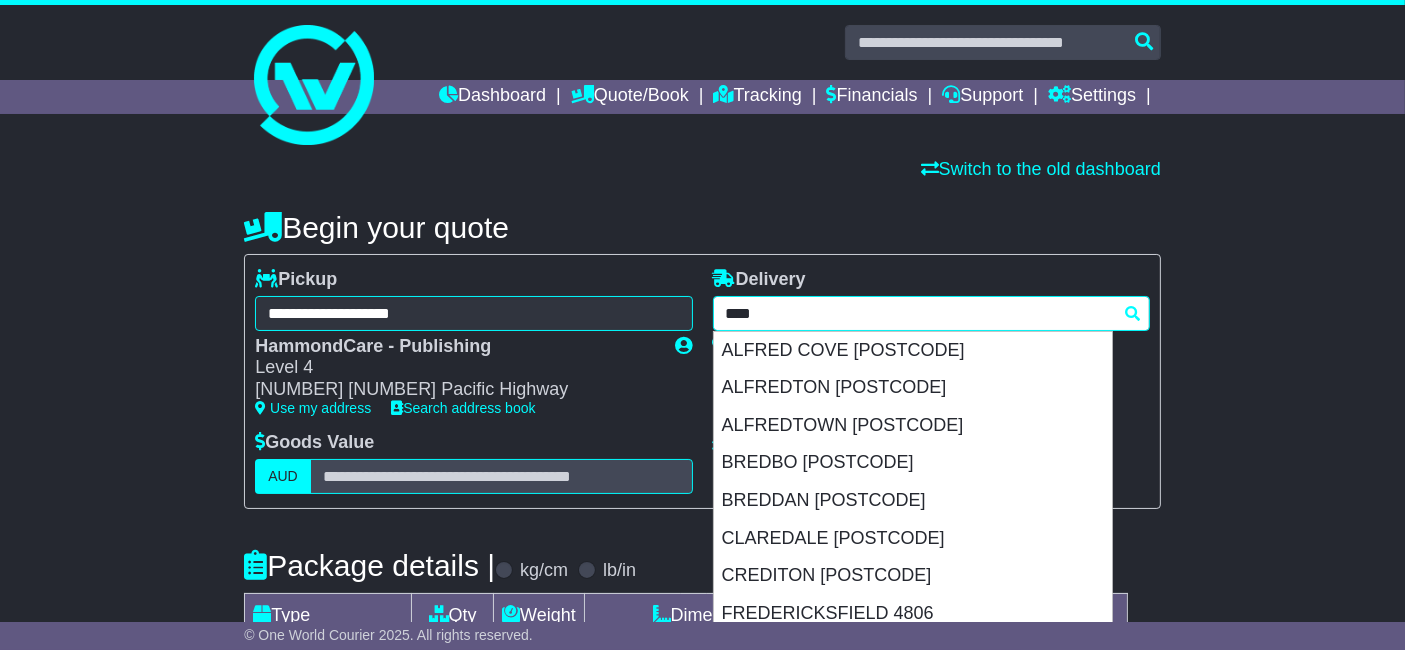 type on "*****" 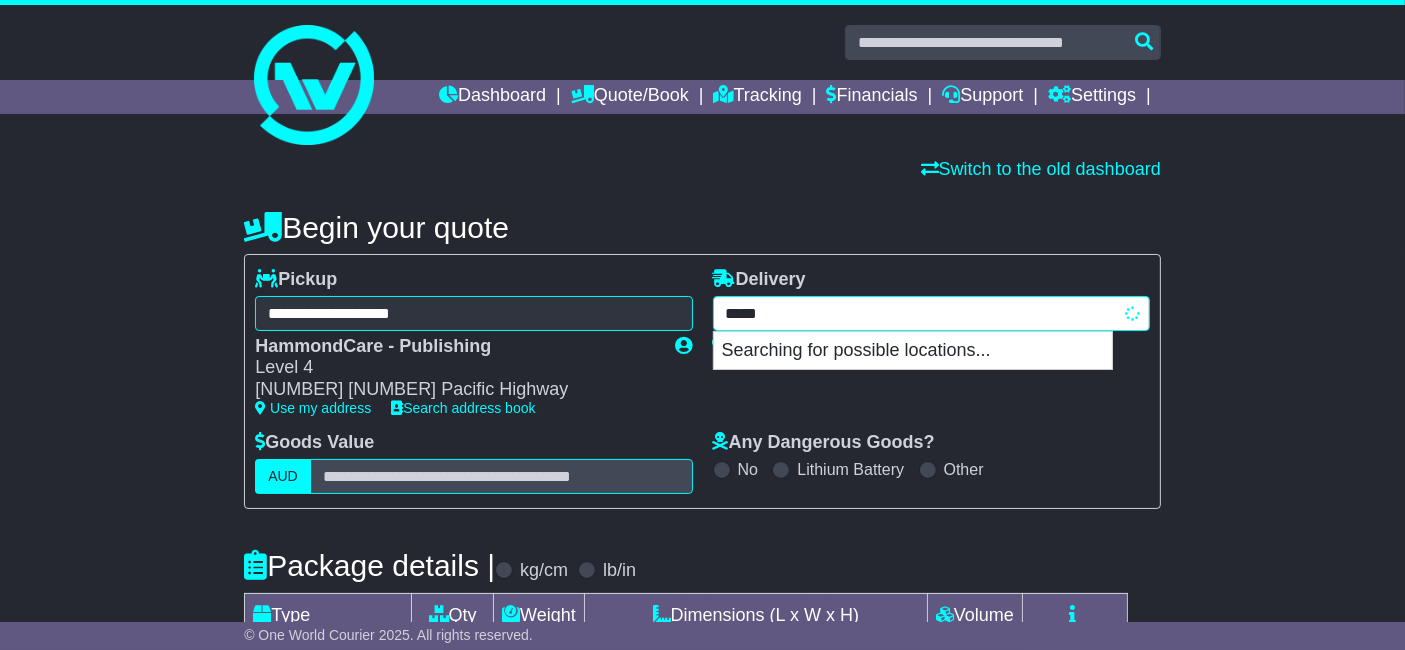 type on "**********" 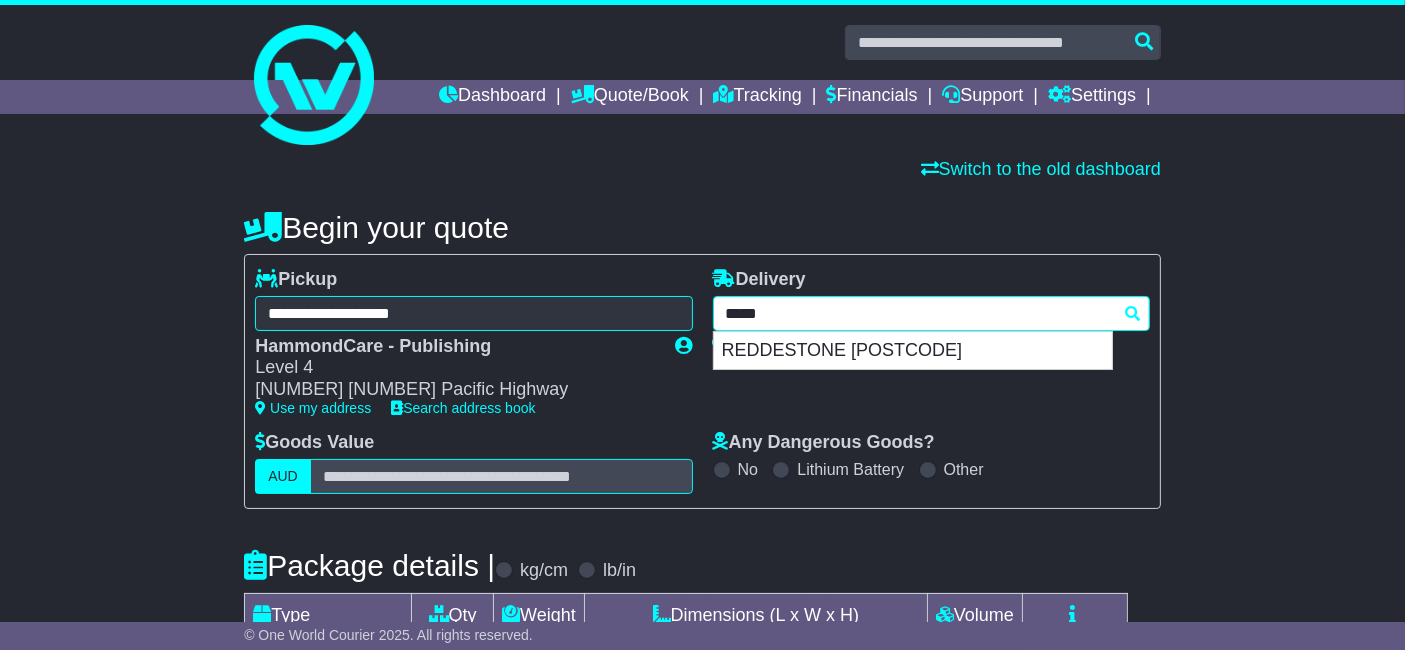 click on "**********" at bounding box center [702, 381] 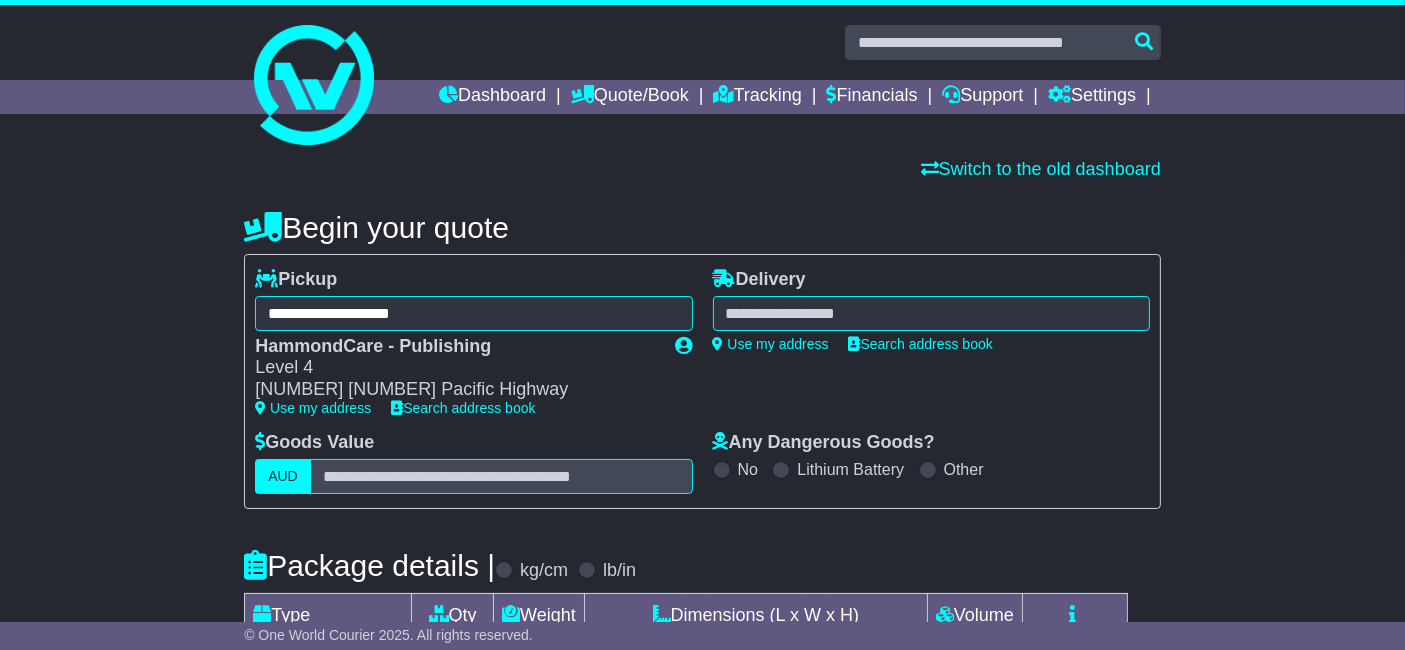 drag, startPoint x: 888, startPoint y: 296, endPoint x: 881, endPoint y: 304, distance: 10.630146 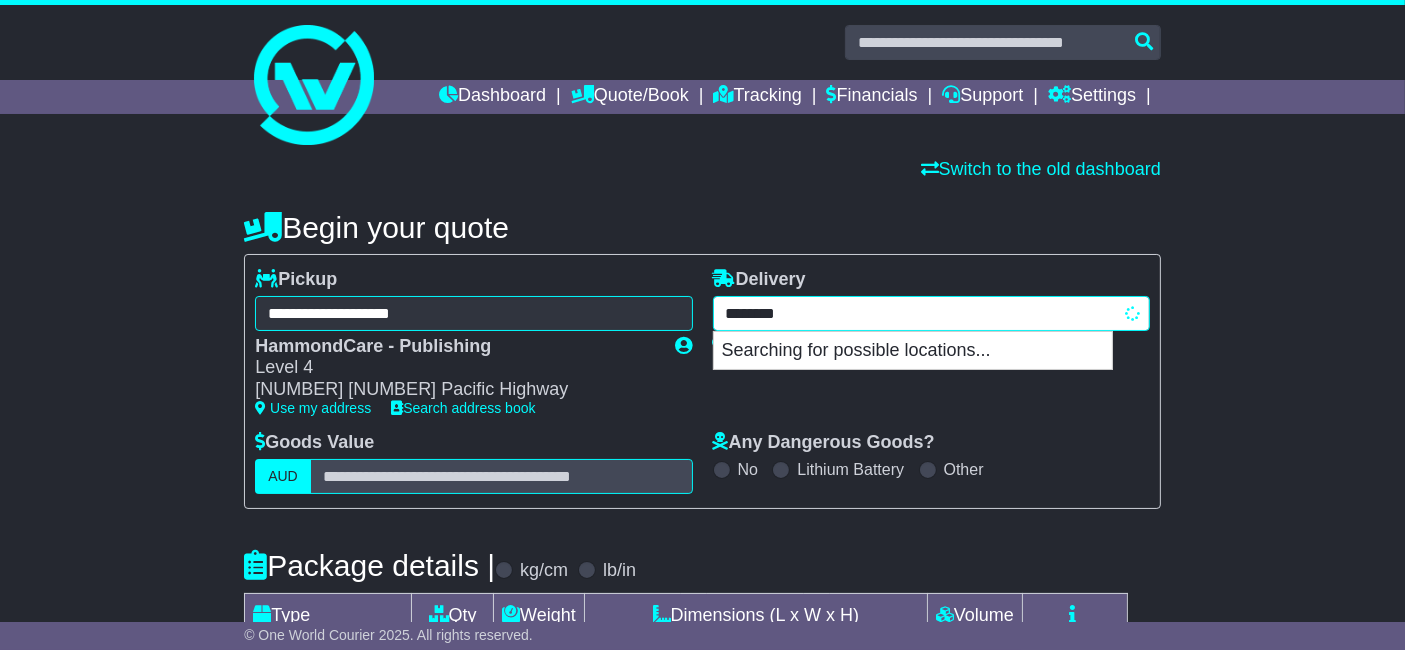 type on "*********" 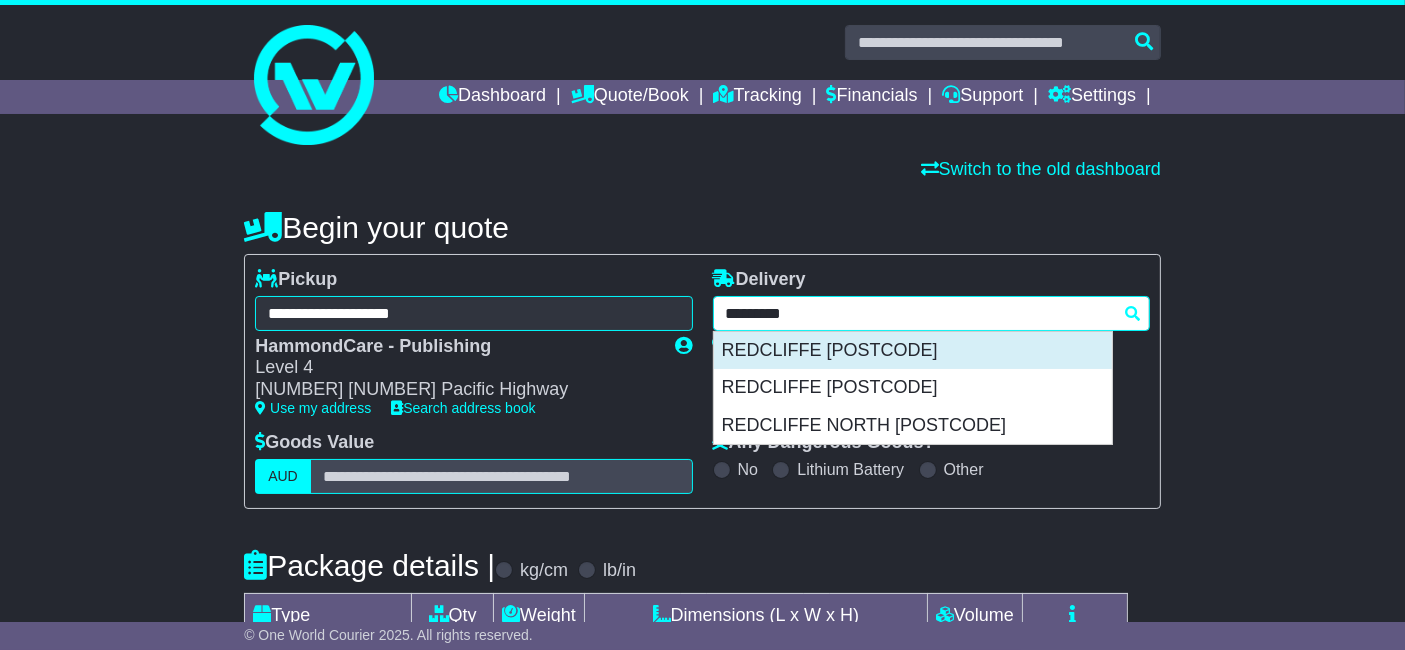 click on "REDCLIFFE [POSTCODE]" at bounding box center (913, 351) 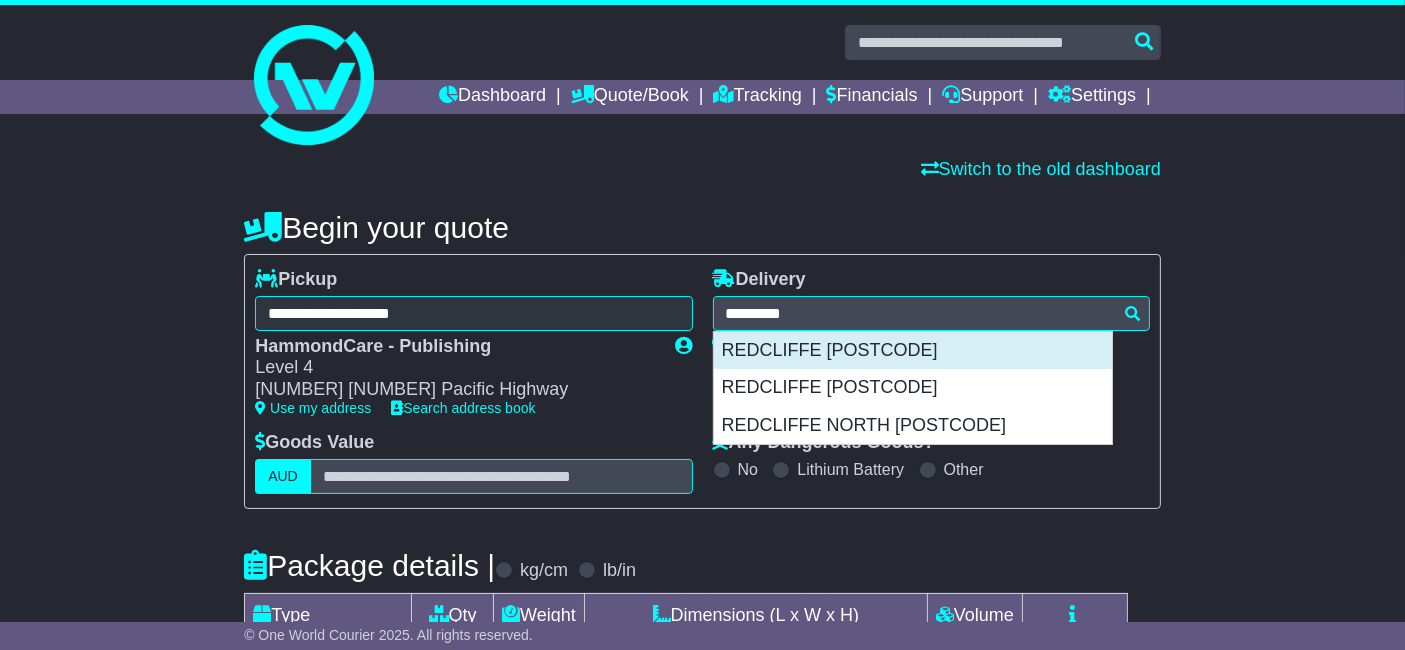 type on "**********" 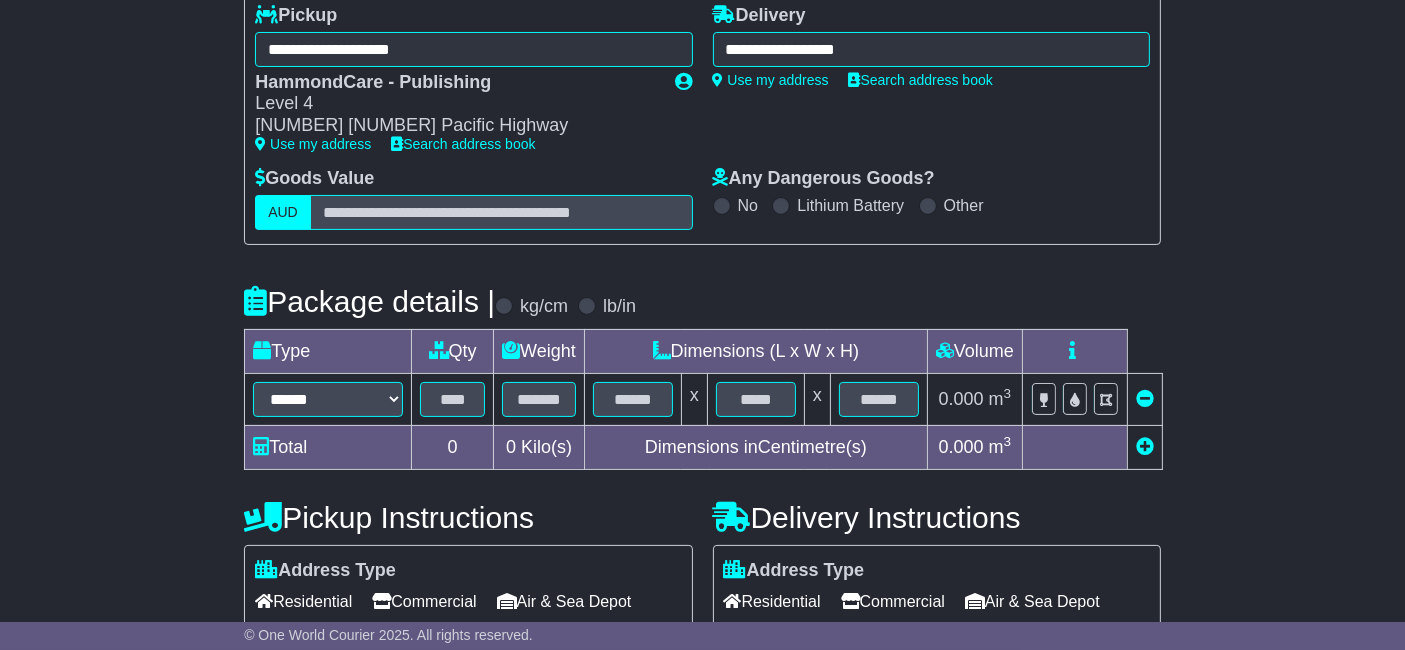 scroll, scrollTop: 444, scrollLeft: 0, axis: vertical 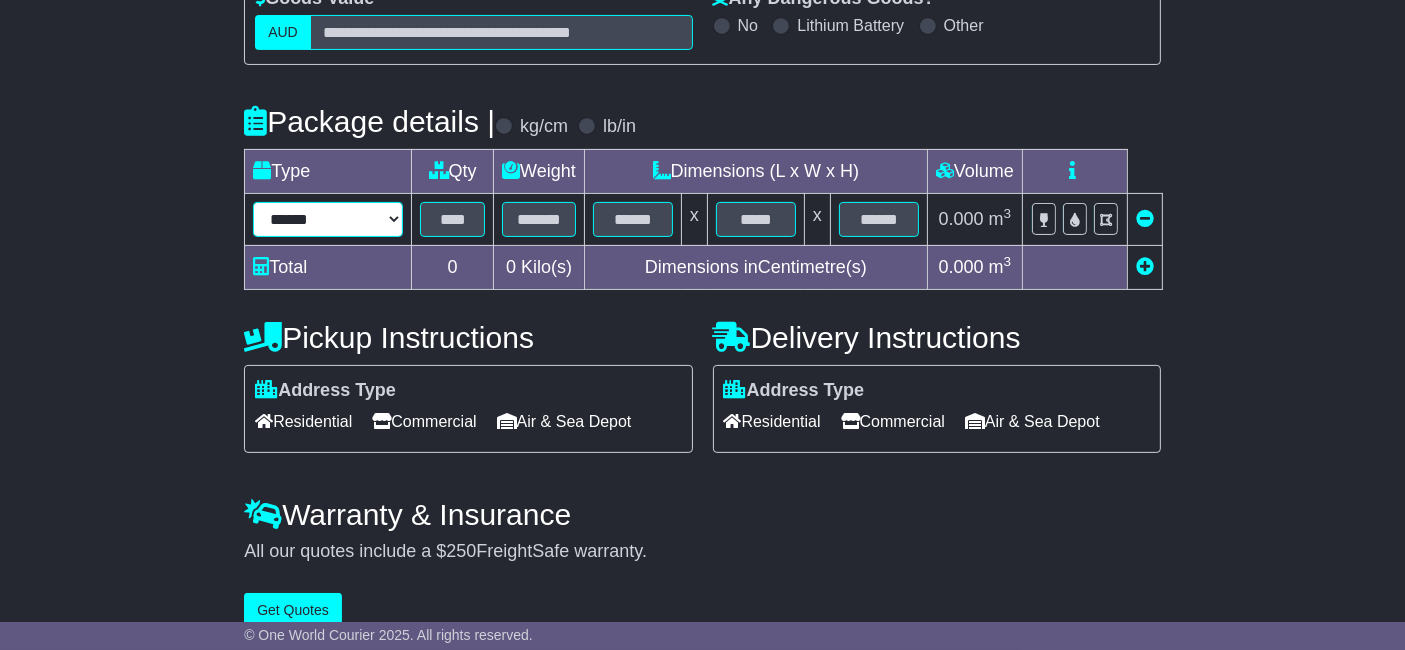 click on "****** ****** *** ******** ***** **** **** ****** *** *******" at bounding box center (328, 219) 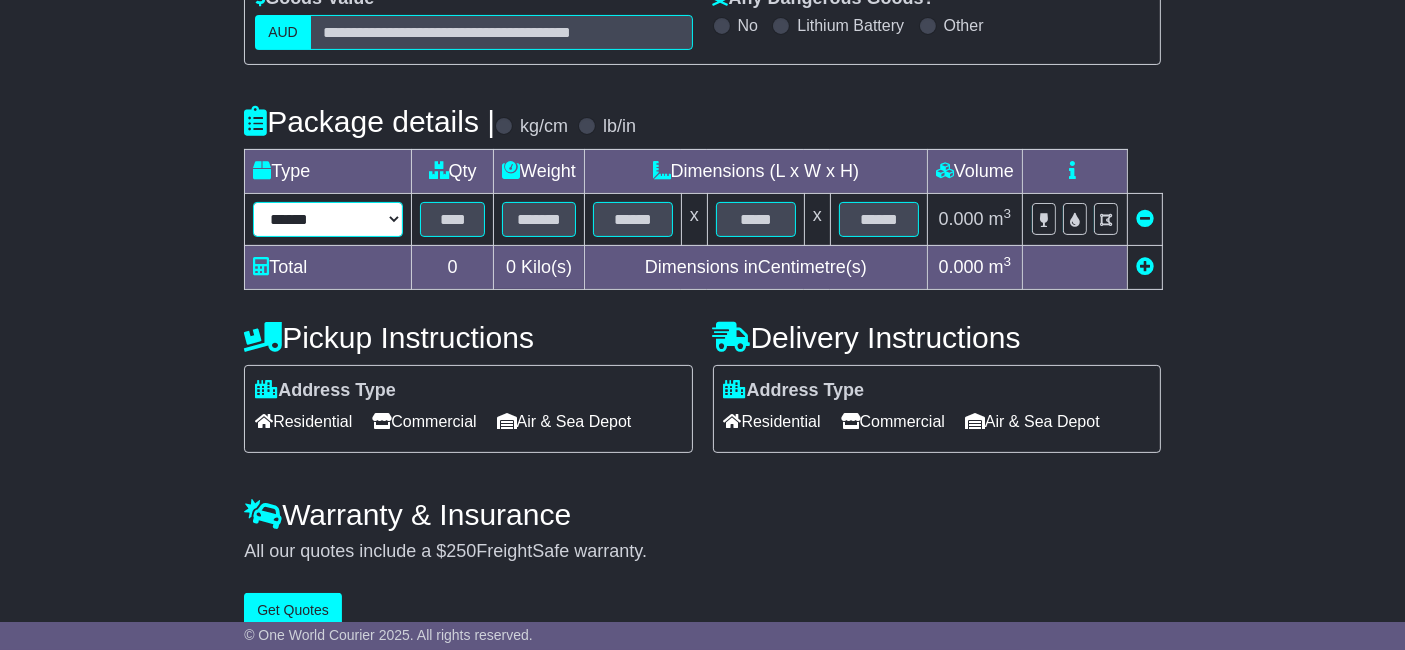 select on "****" 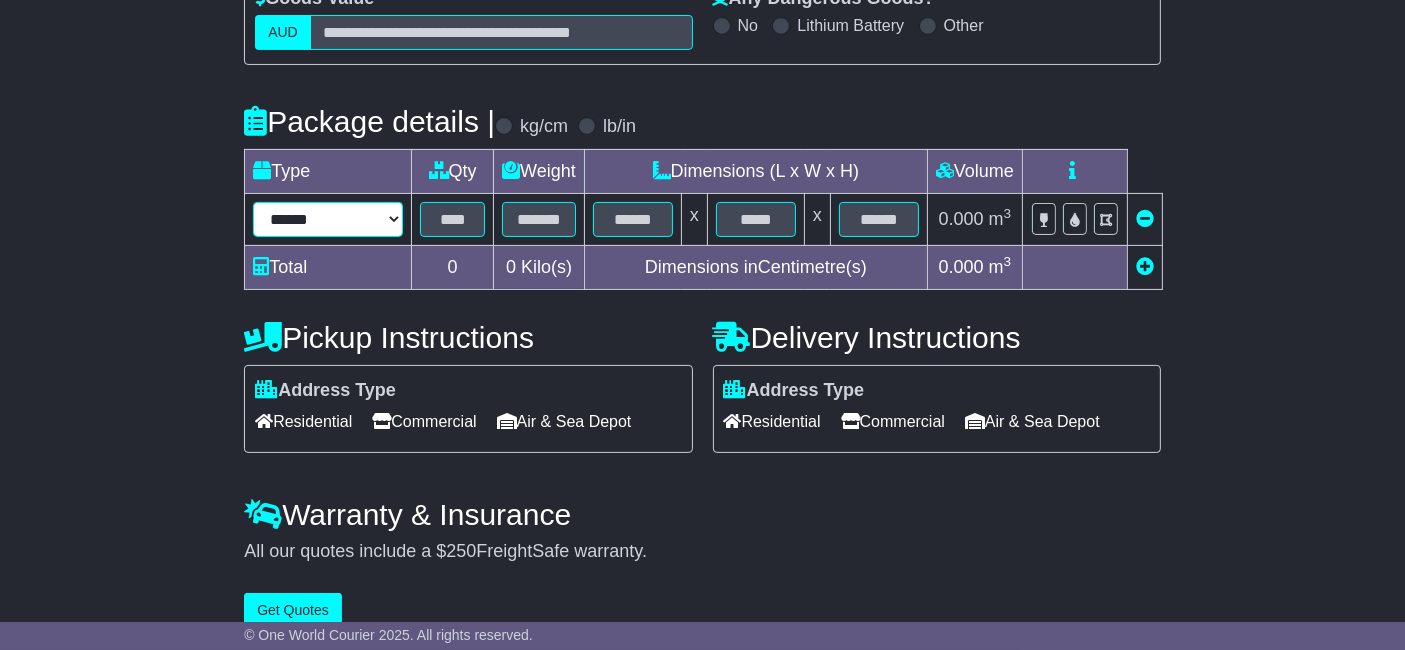 click on "****** ****** *** ******** ***** **** **** ****** *** *******" at bounding box center (328, 219) 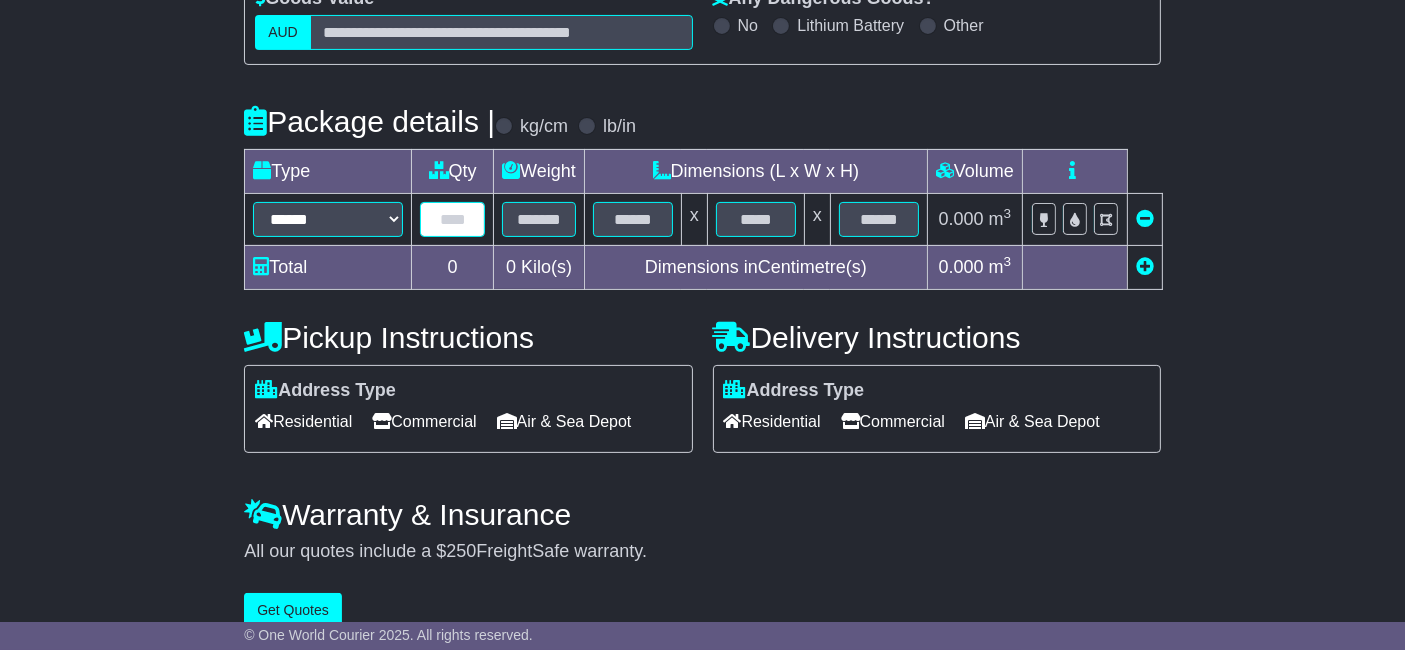 click at bounding box center (452, 219) 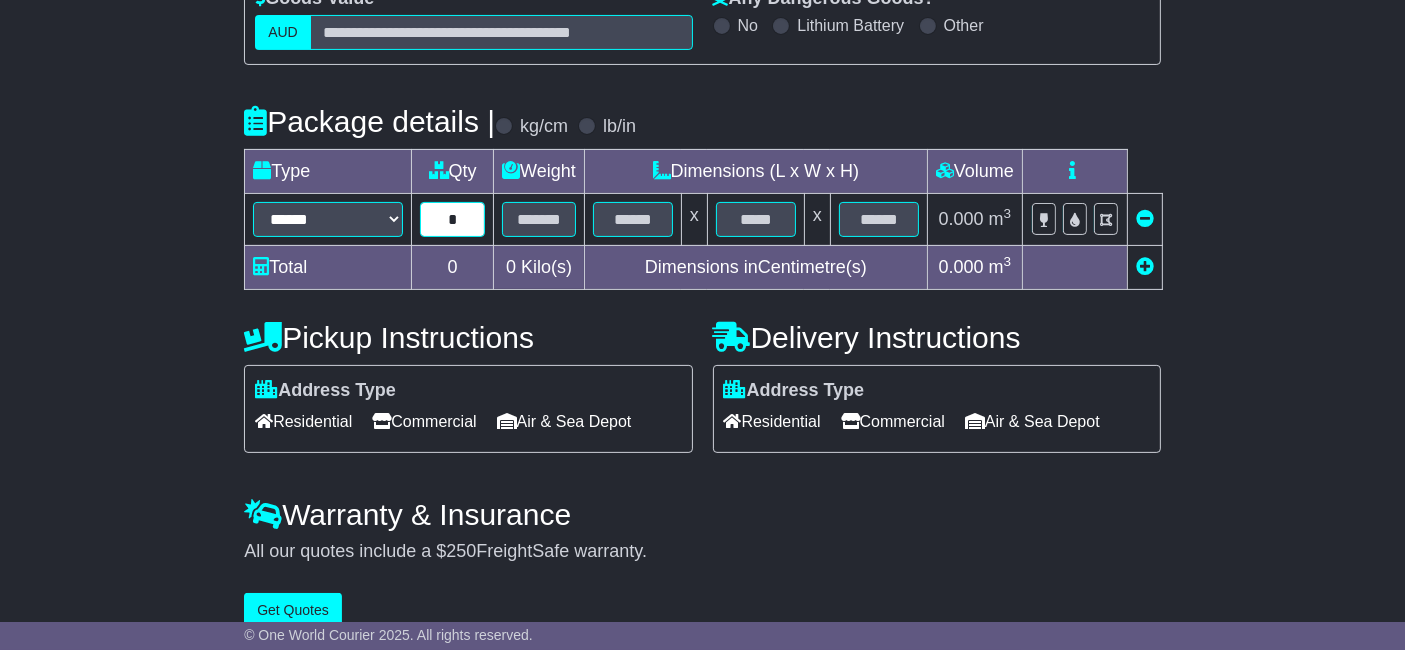 type on "*" 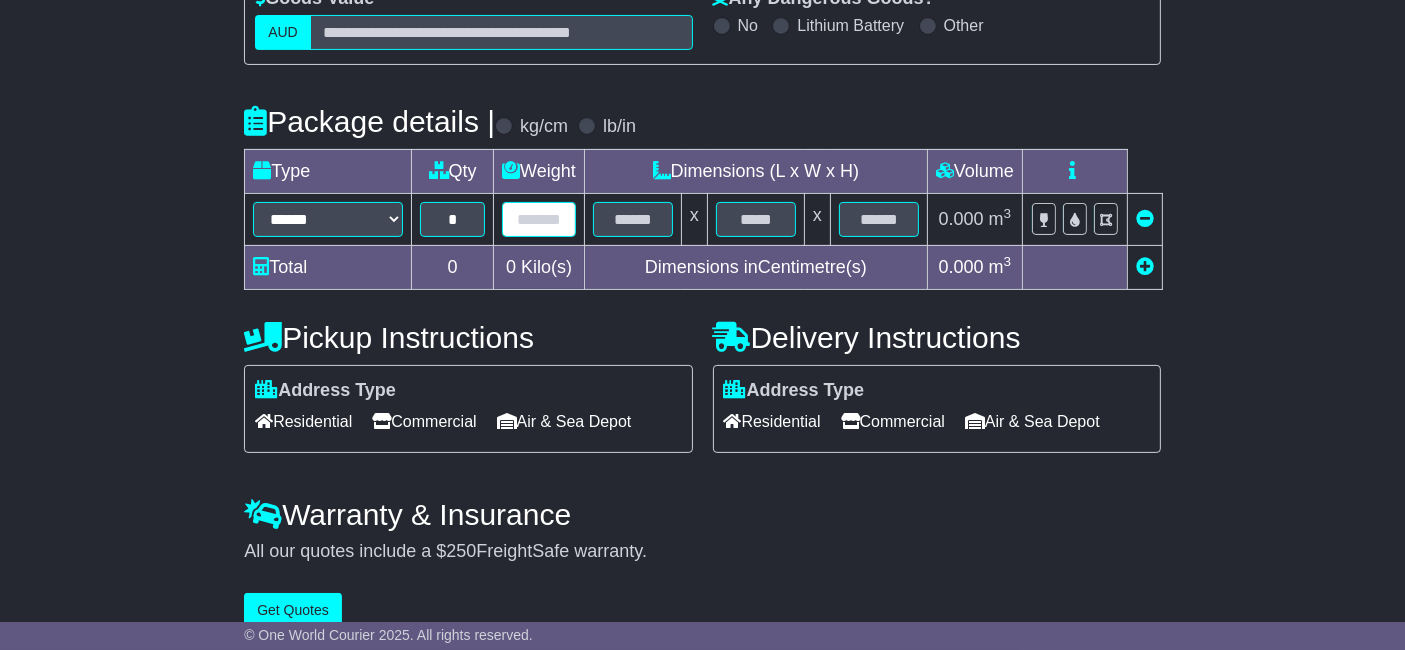 click at bounding box center [539, 219] 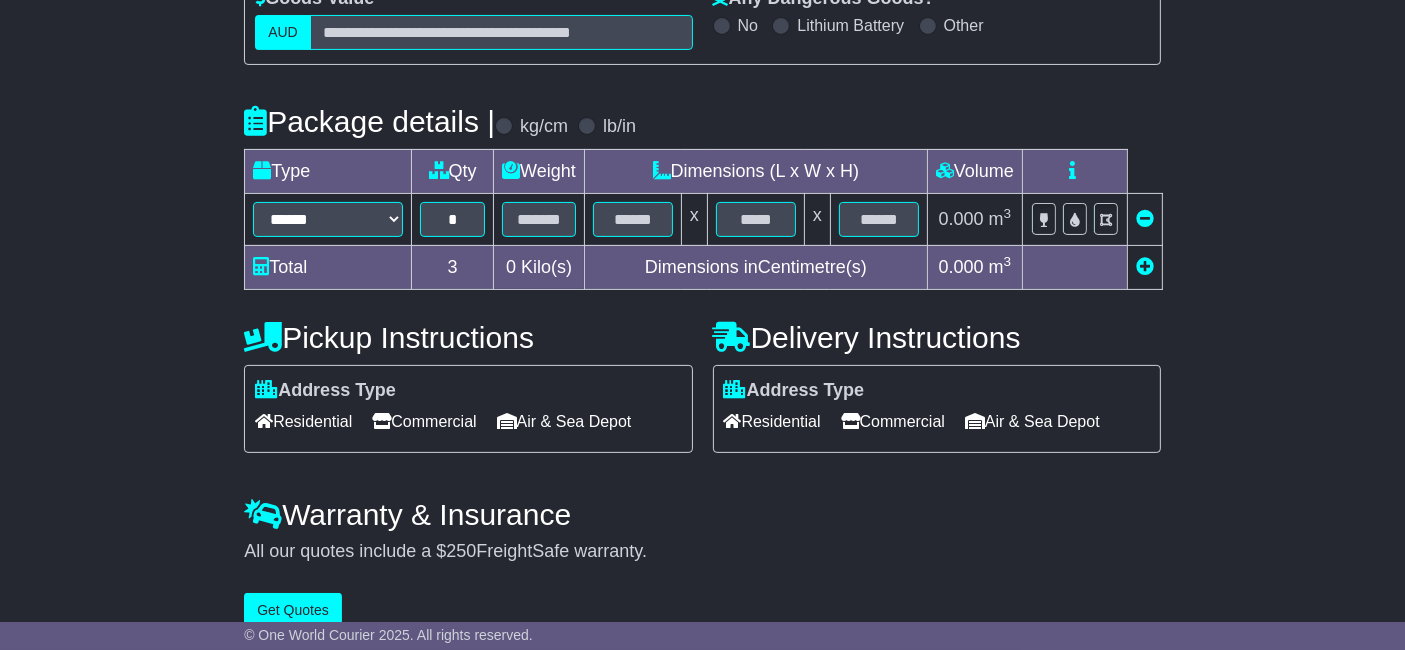 drag, startPoint x: 582, startPoint y: 216, endPoint x: 542, endPoint y: 218, distance: 40.04997 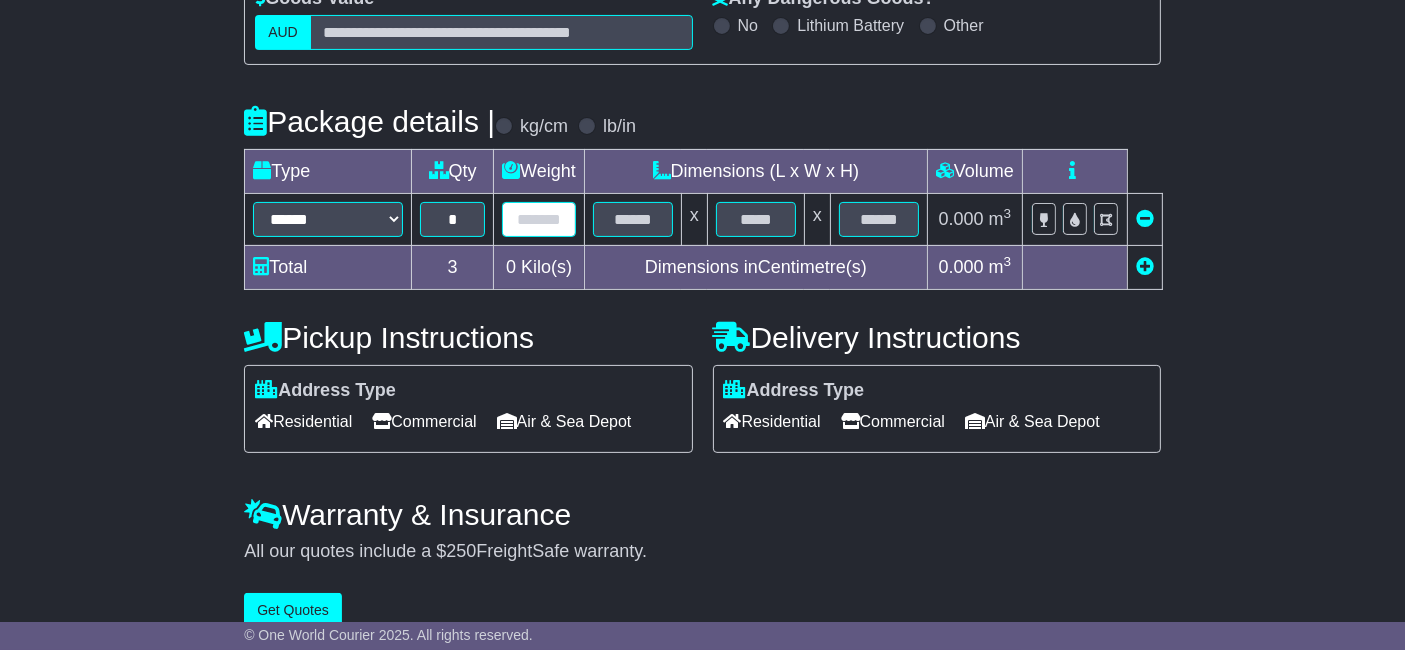 click at bounding box center (539, 219) 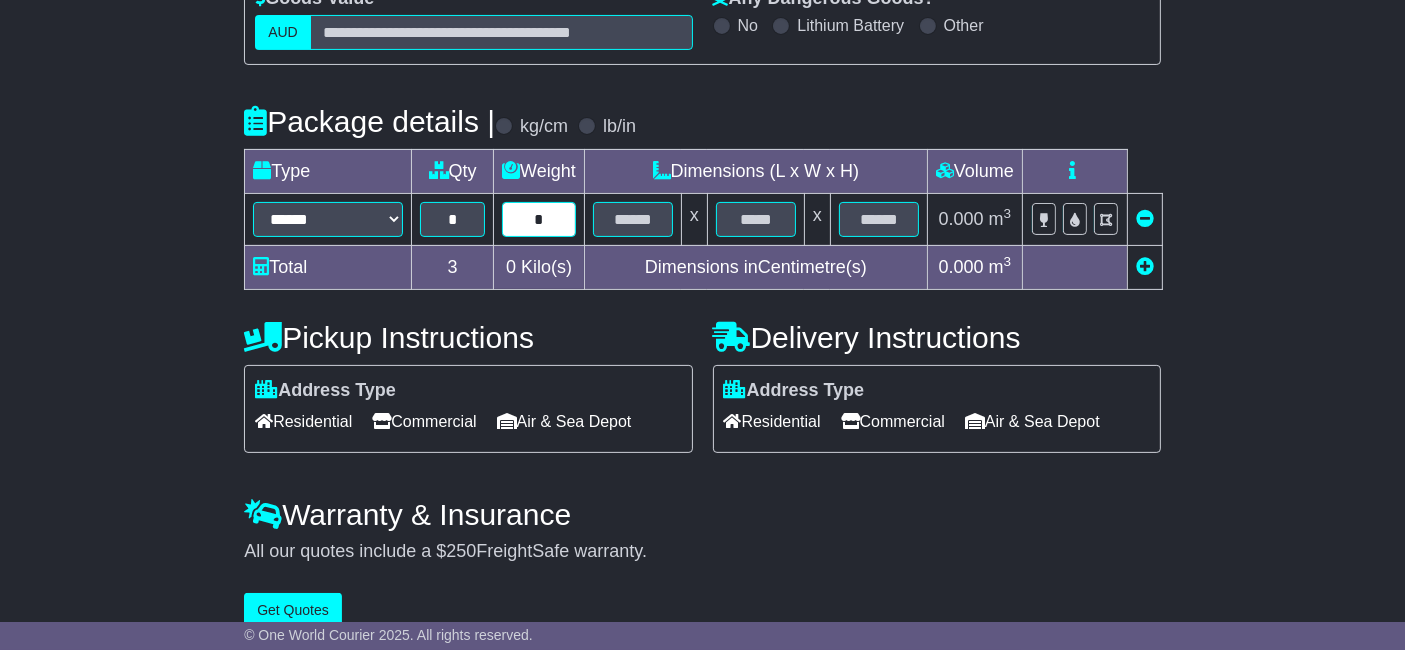 type on "*" 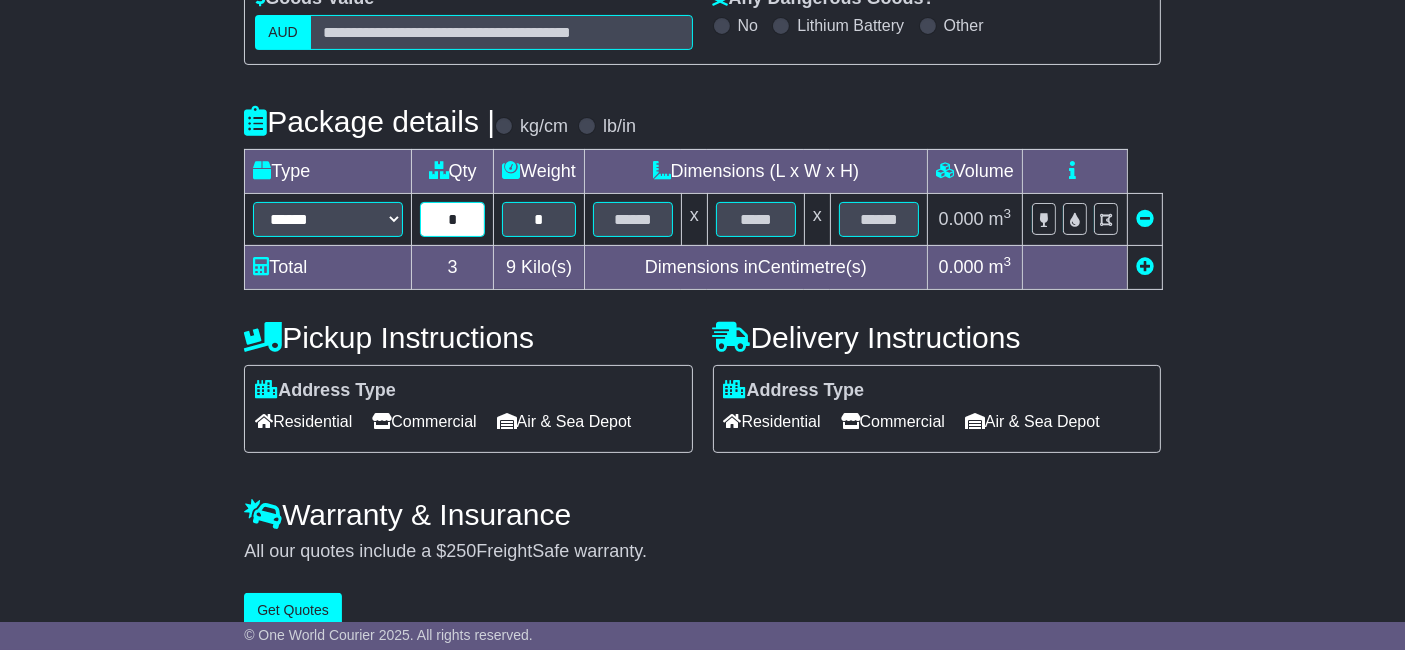 click on "*" at bounding box center [452, 219] 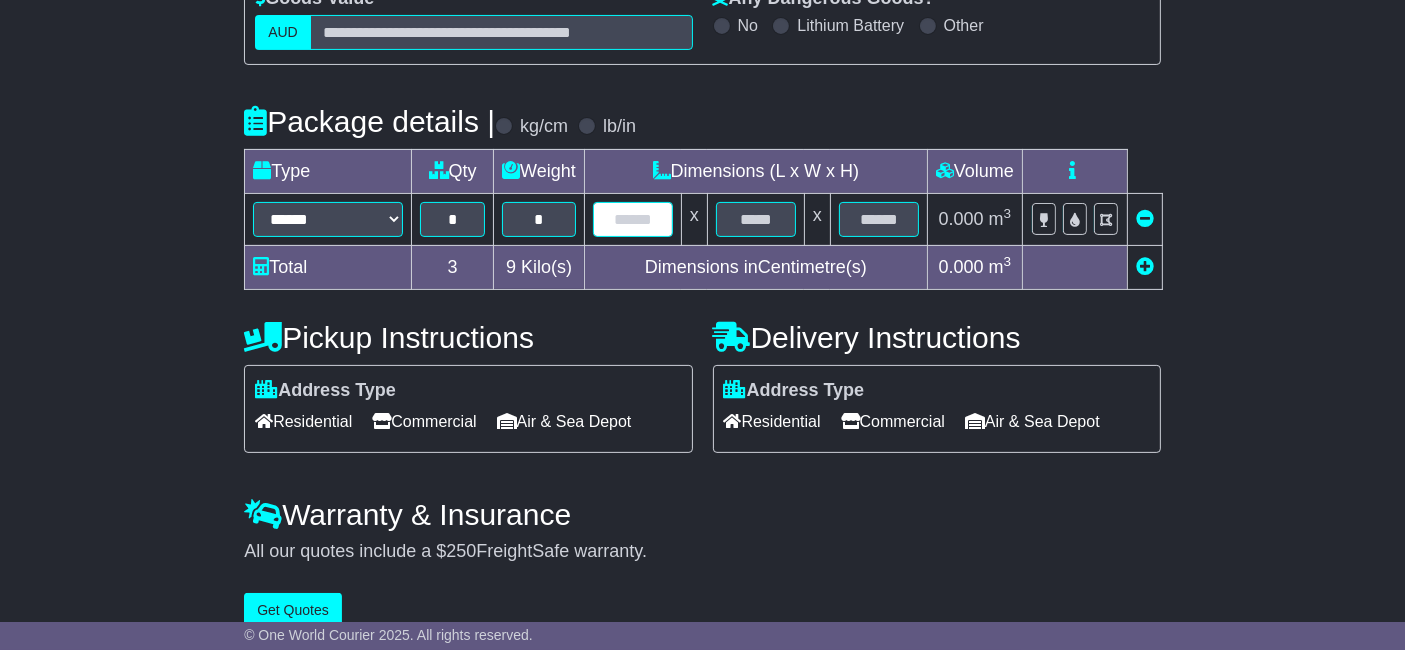 click at bounding box center (633, 219) 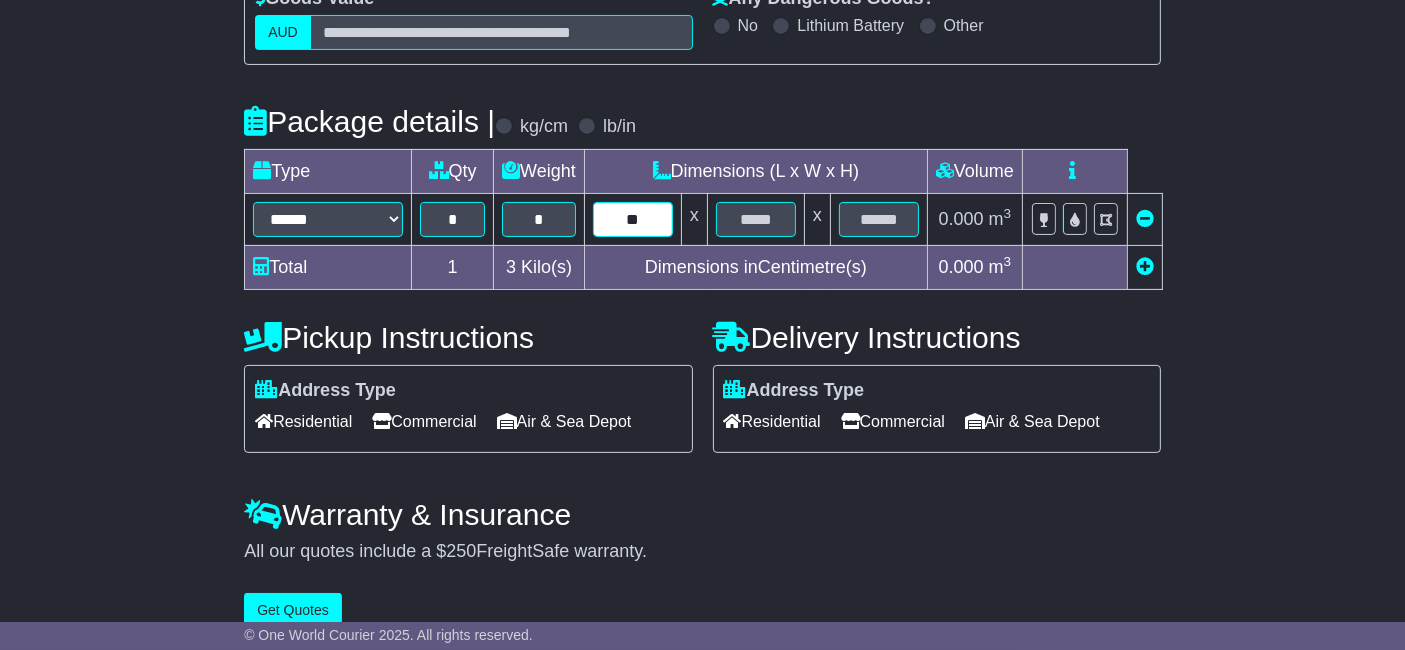 type on "**" 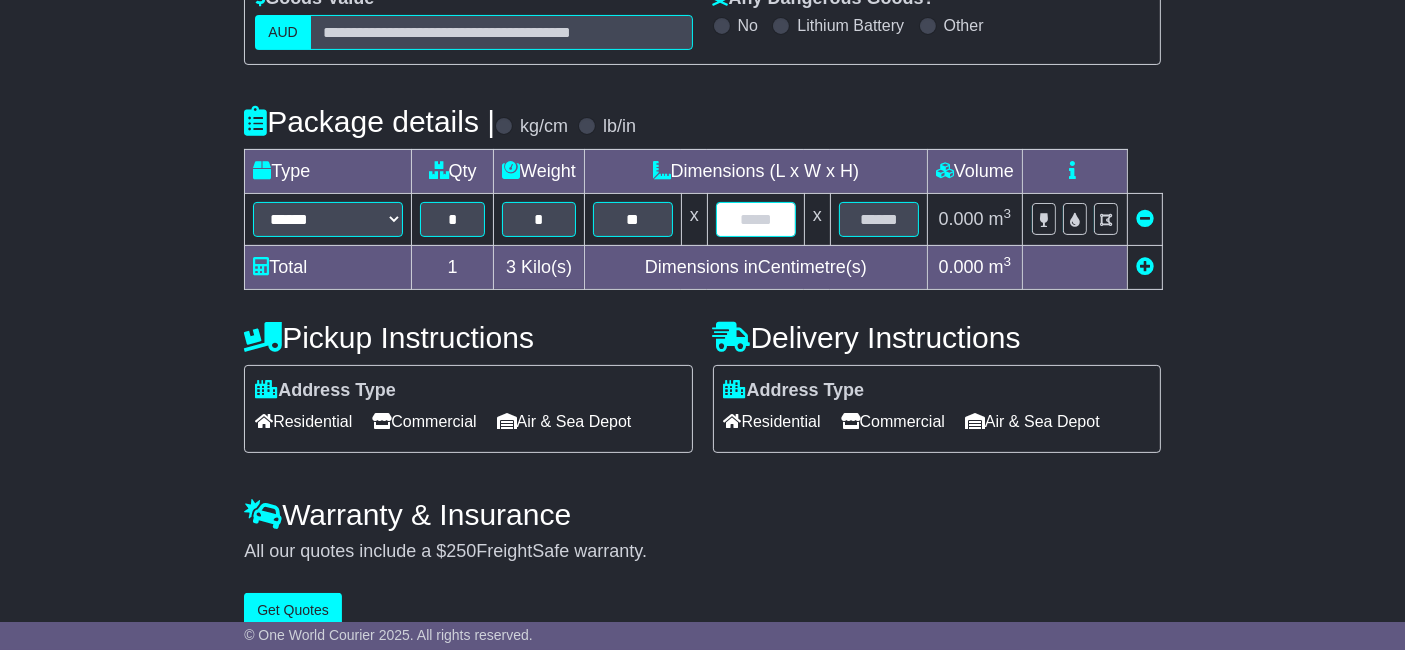 click at bounding box center [756, 219] 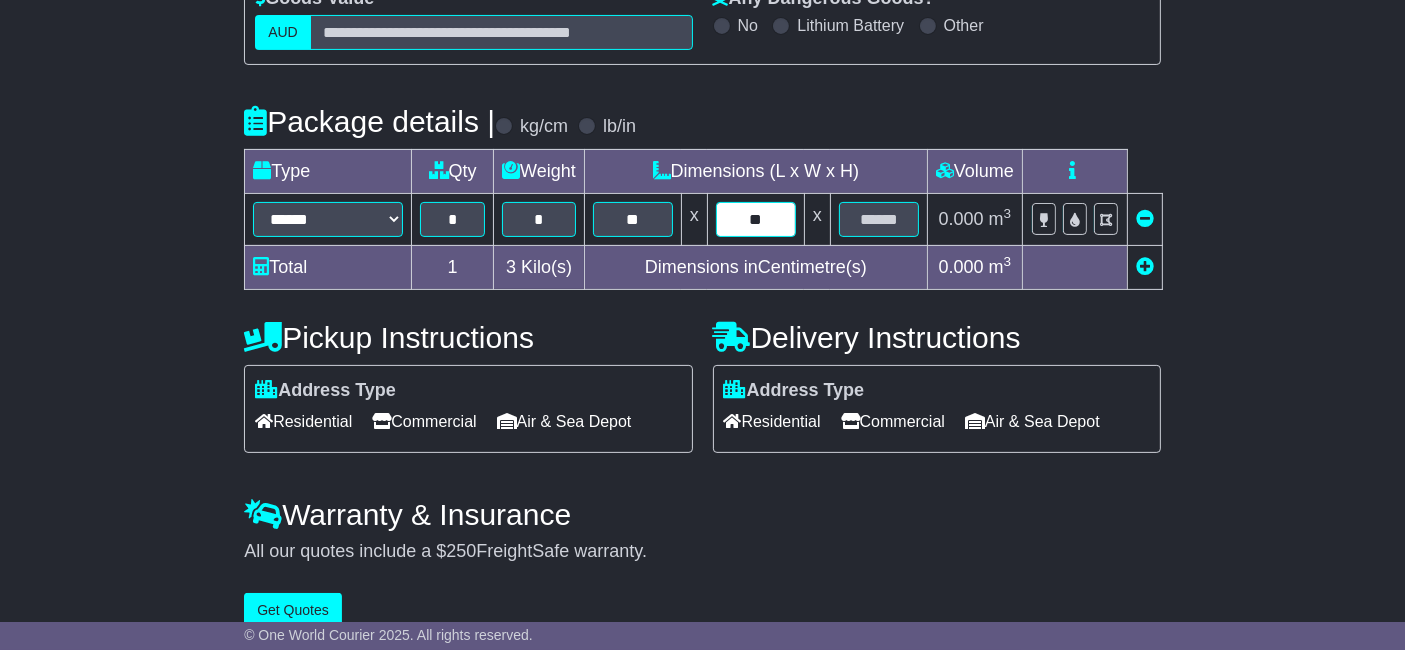 type on "**" 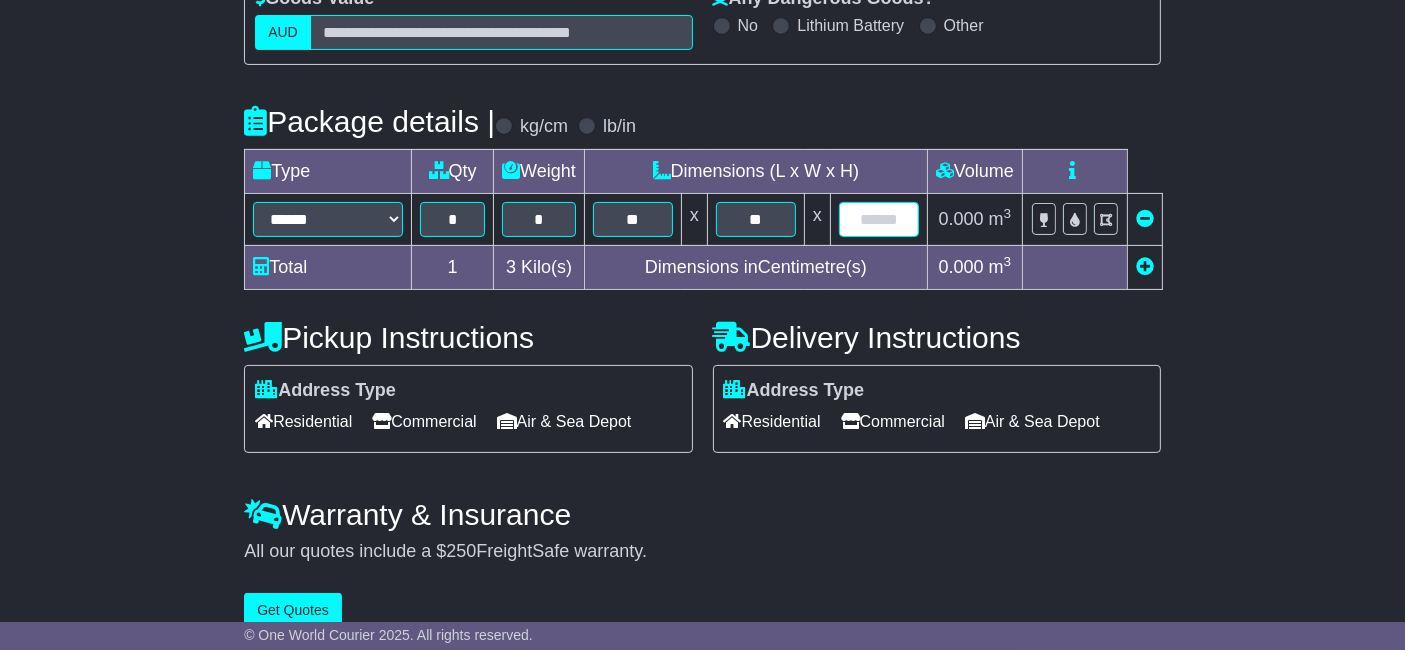 click at bounding box center [879, 219] 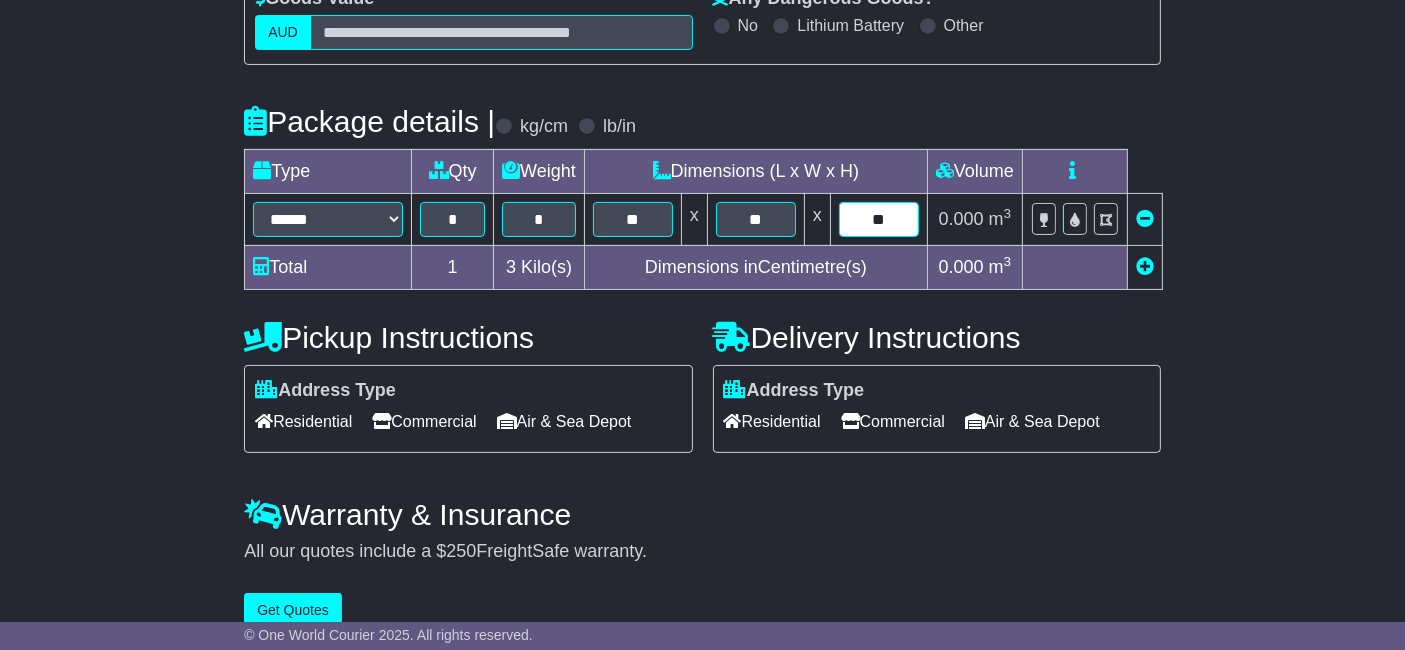 type on "**" 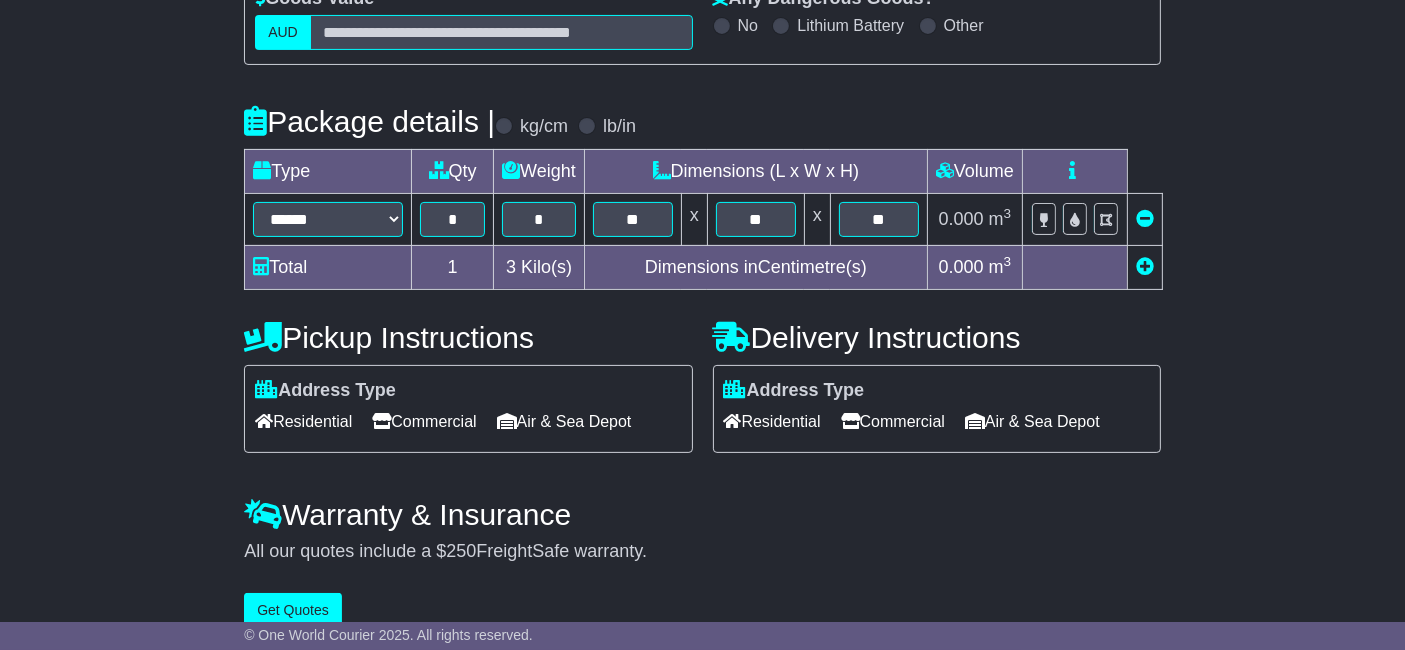 click on "**********" at bounding box center (702, 192) 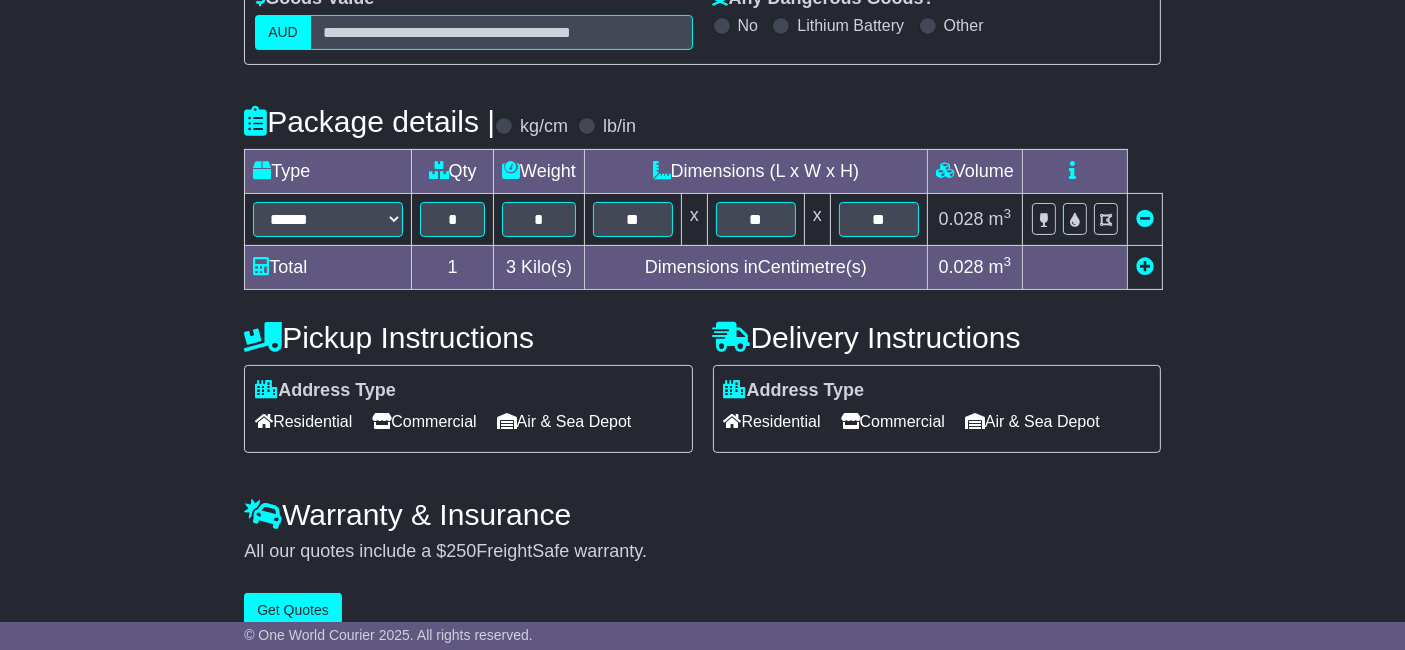 click on "Residential" at bounding box center [772, 421] 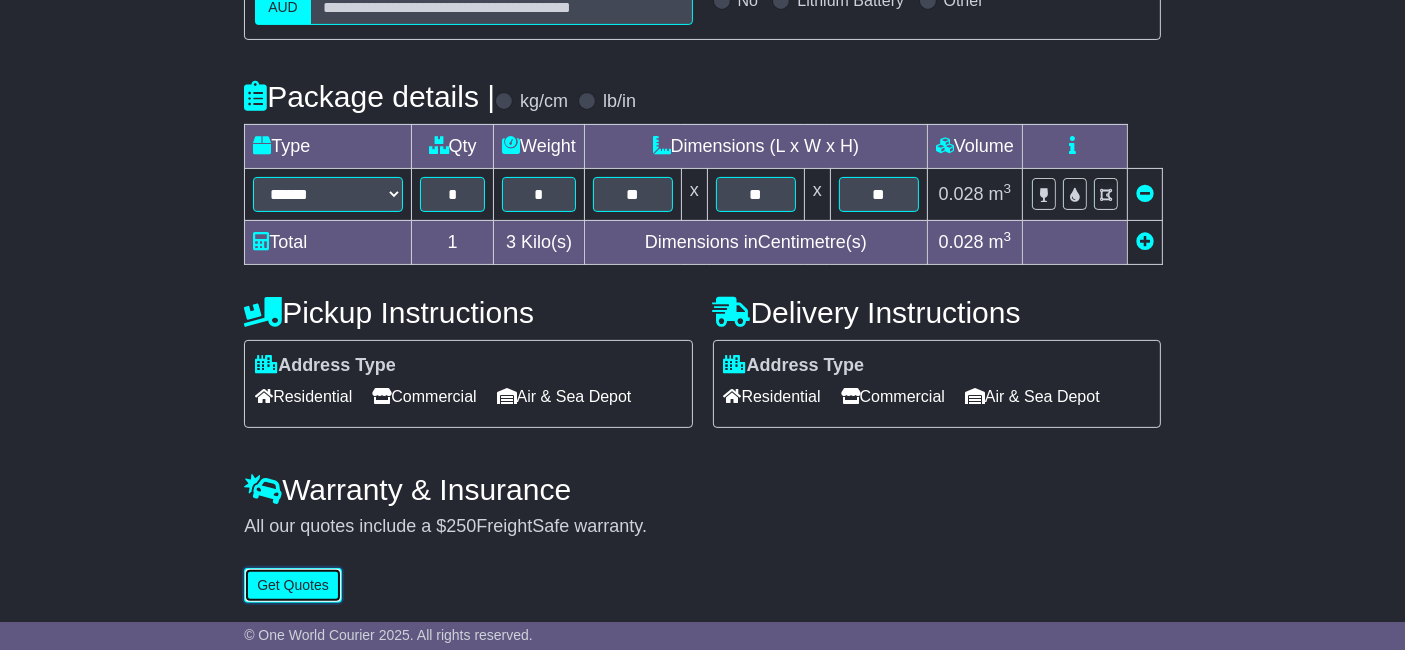 click on "Get Quotes" at bounding box center [293, 585] 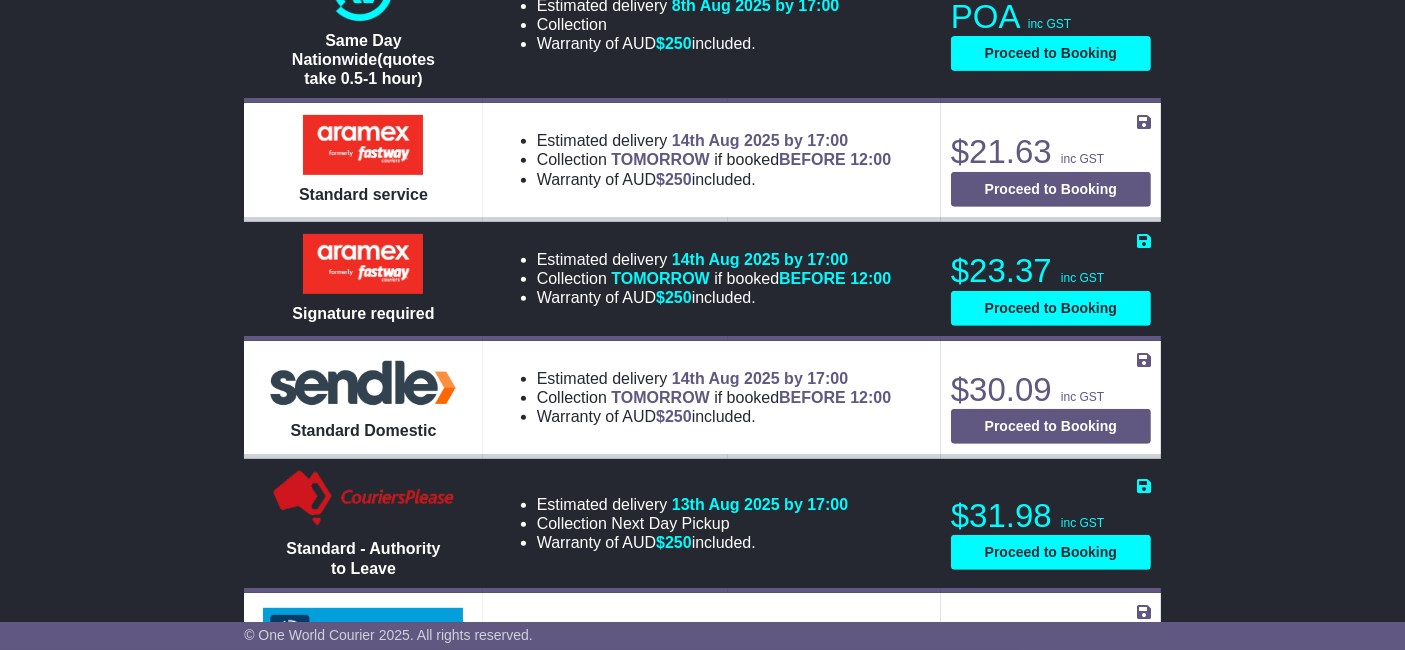 scroll, scrollTop: 1069, scrollLeft: 0, axis: vertical 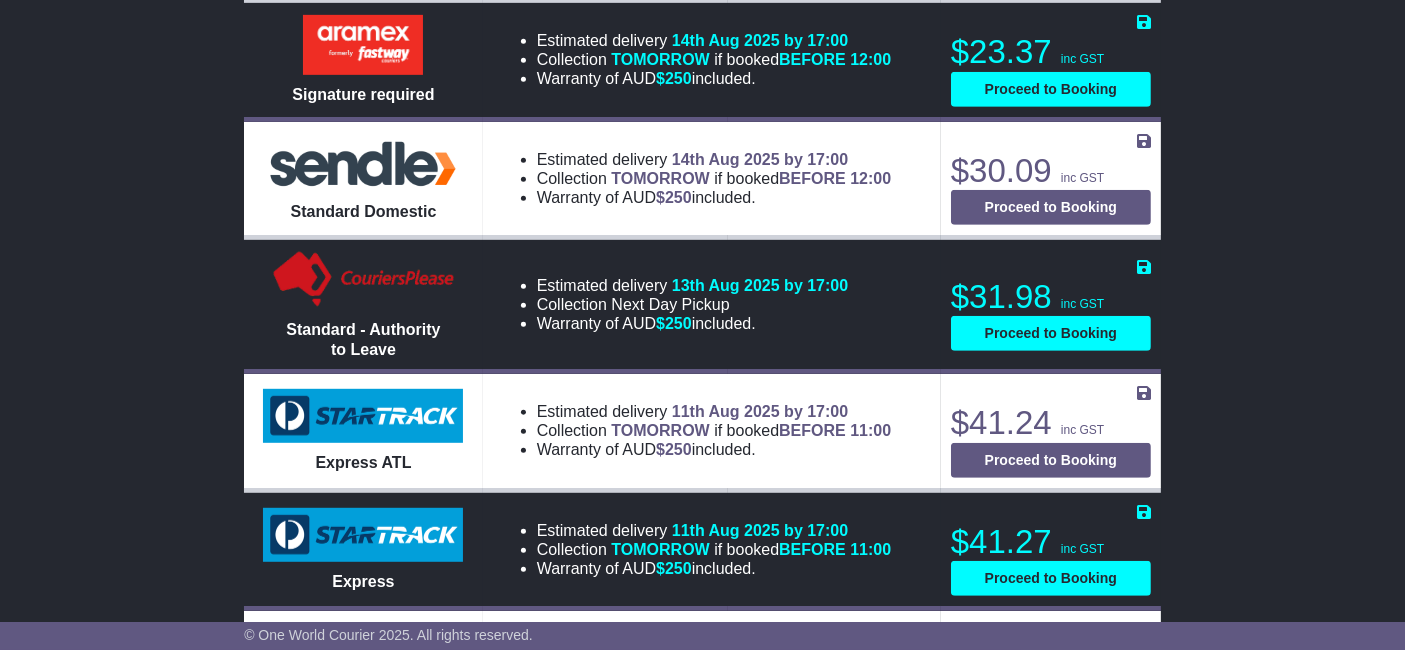 drag, startPoint x: 579, startPoint y: 254, endPoint x: 671, endPoint y: 244, distance: 92.541885 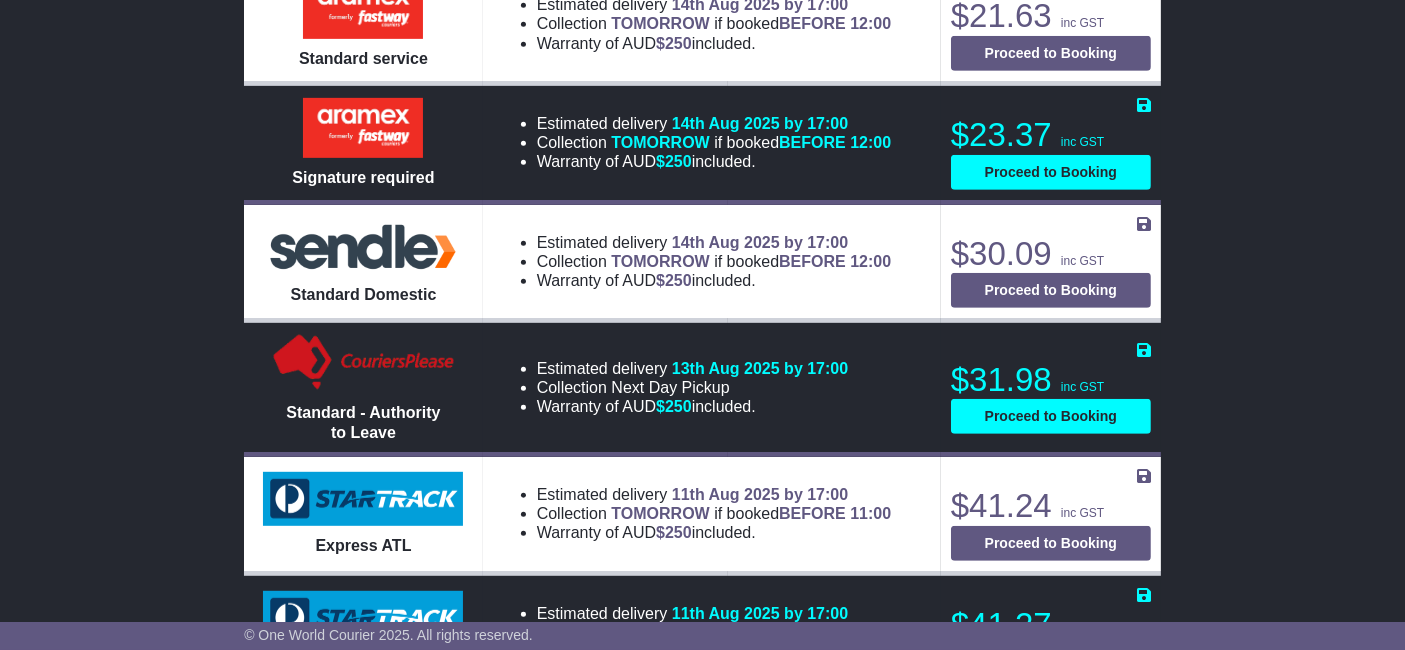 scroll, scrollTop: 958, scrollLeft: 0, axis: vertical 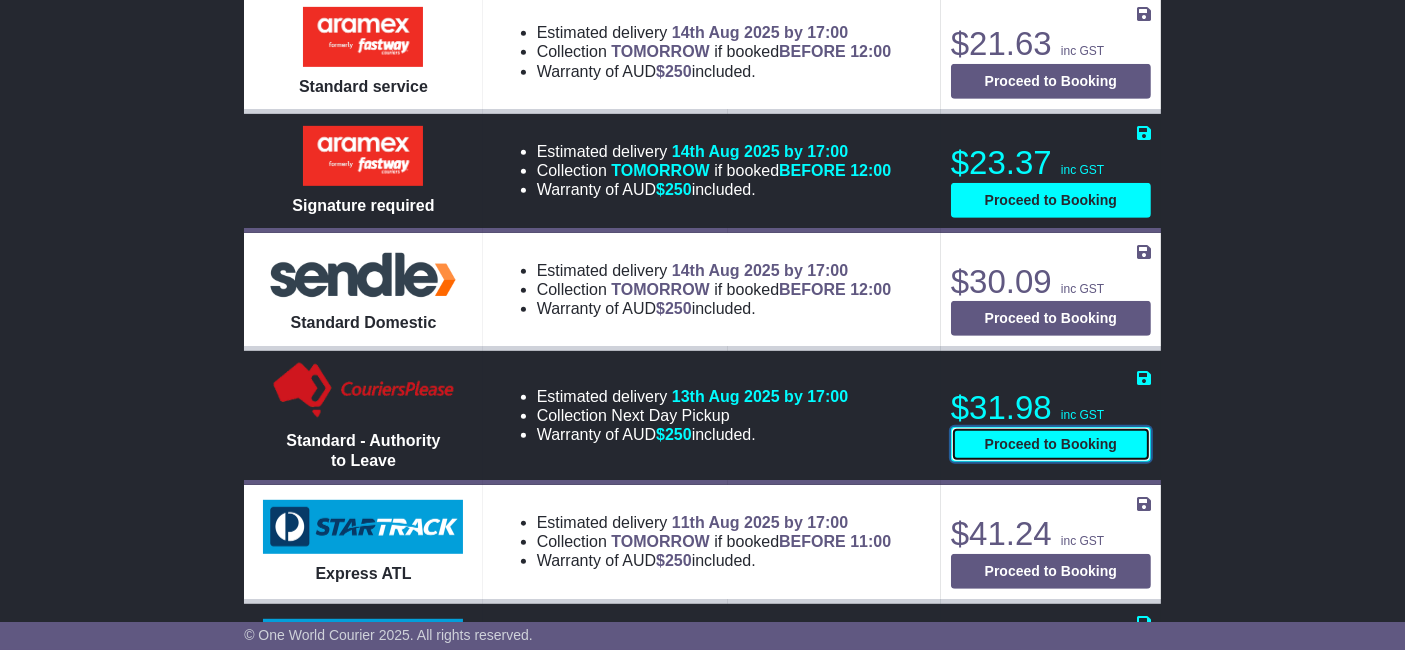 click on "Proceed to Booking" at bounding box center [1051, 444] 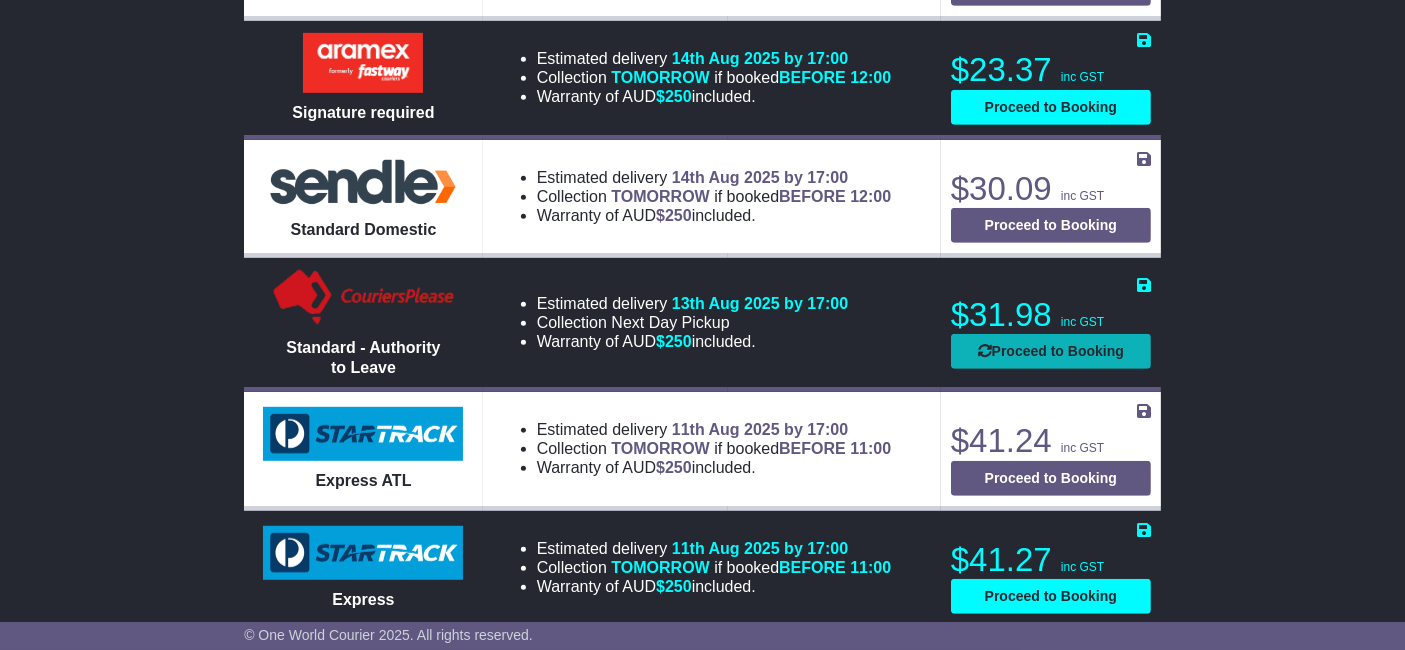 select on "**********" 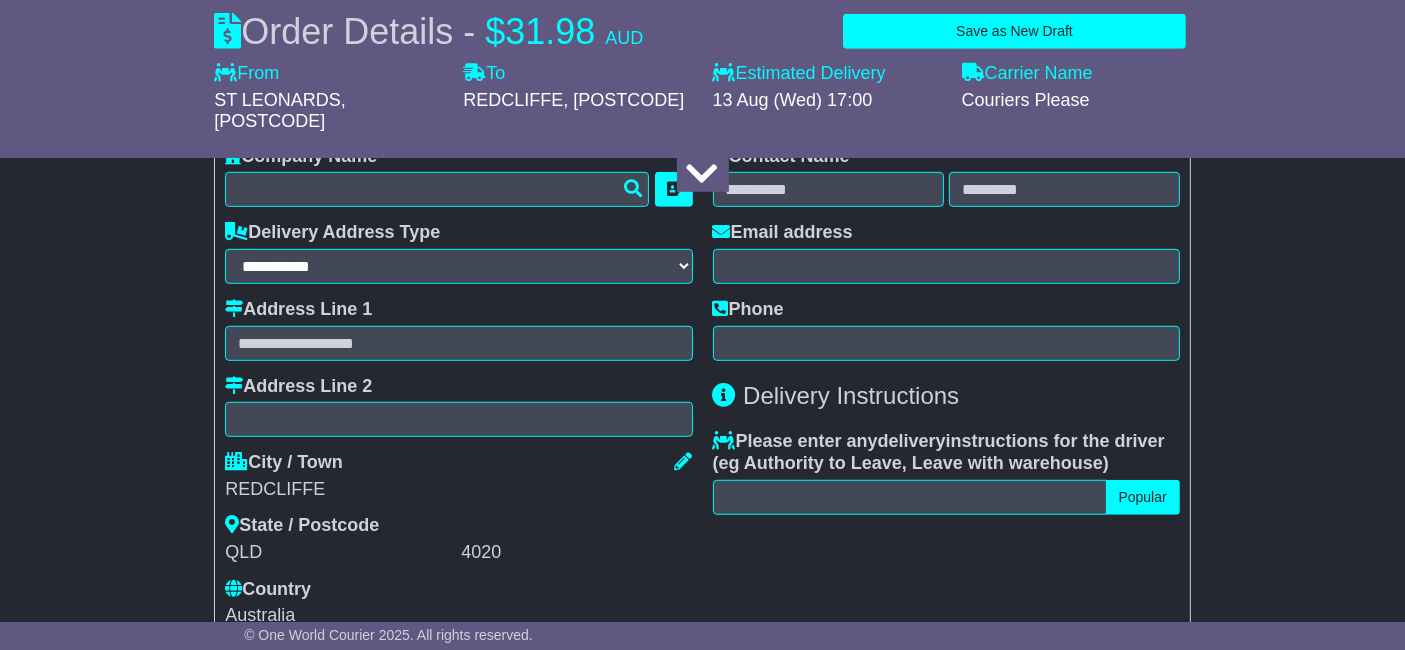 scroll, scrollTop: 1180, scrollLeft: 0, axis: vertical 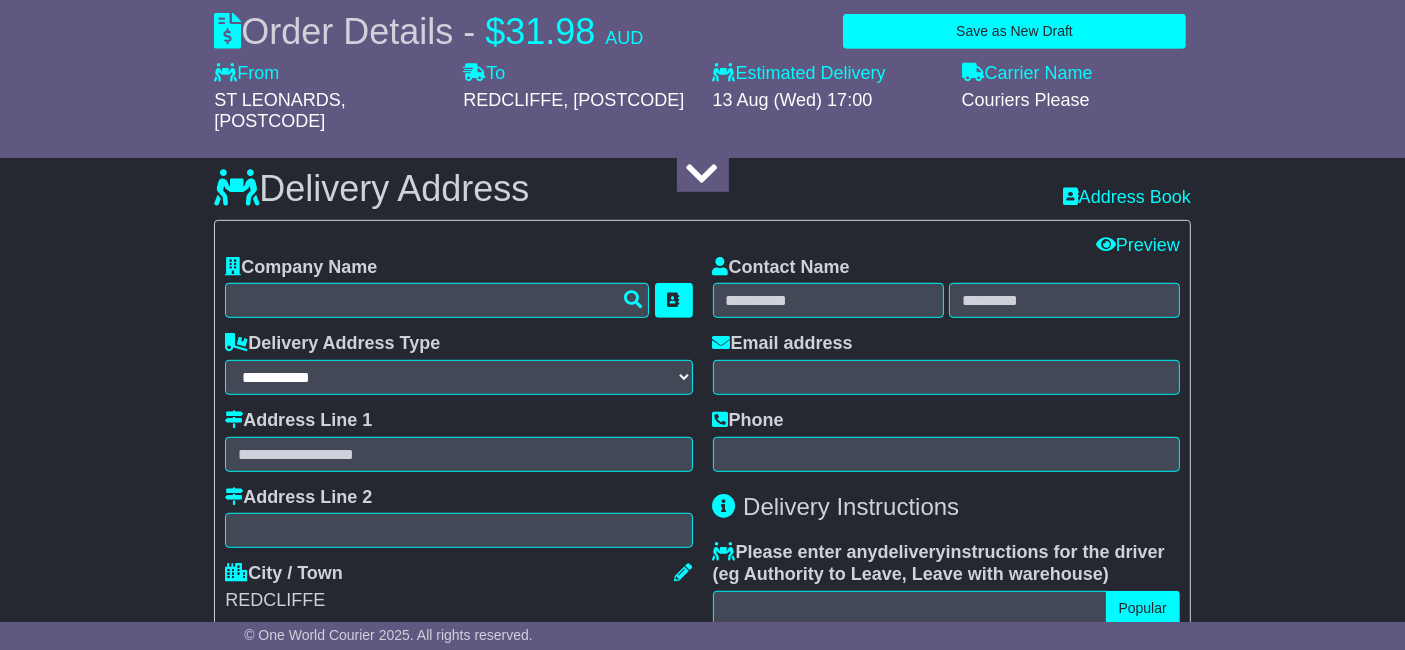 click on "Contact Name
Email address
Phone" at bounding box center [946, 364] 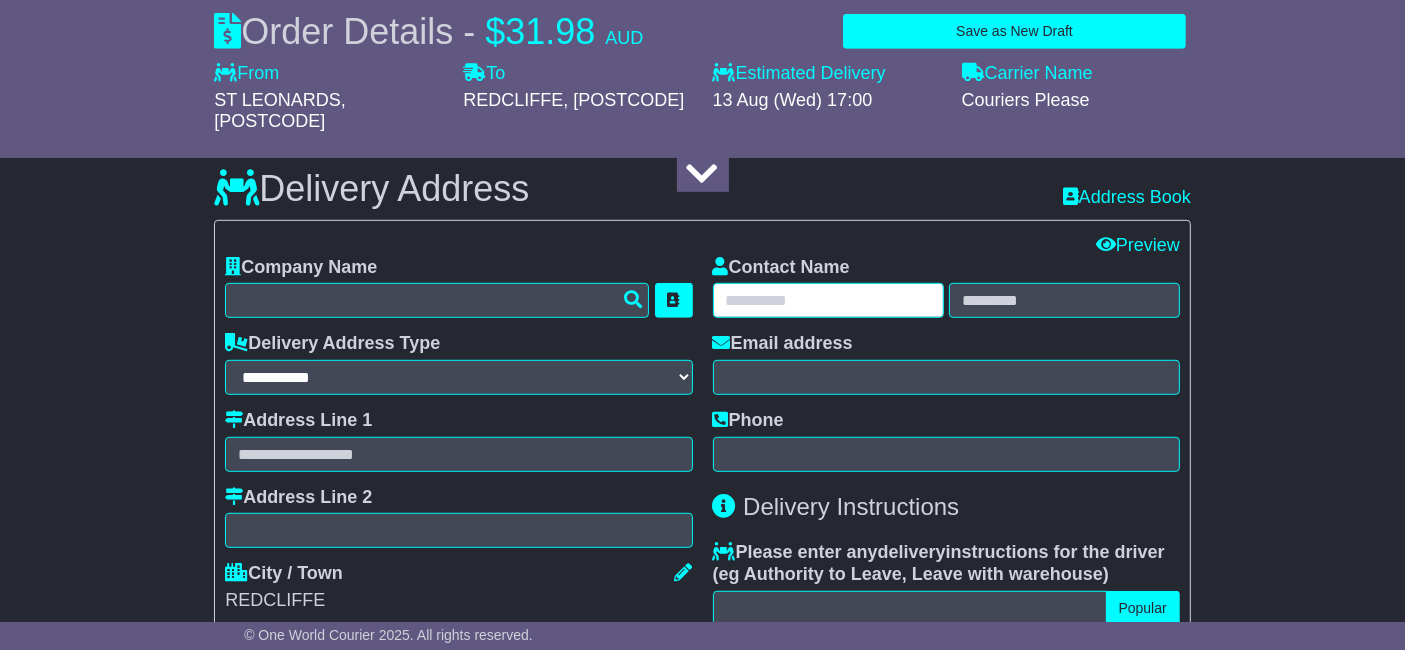 click at bounding box center (828, 300) 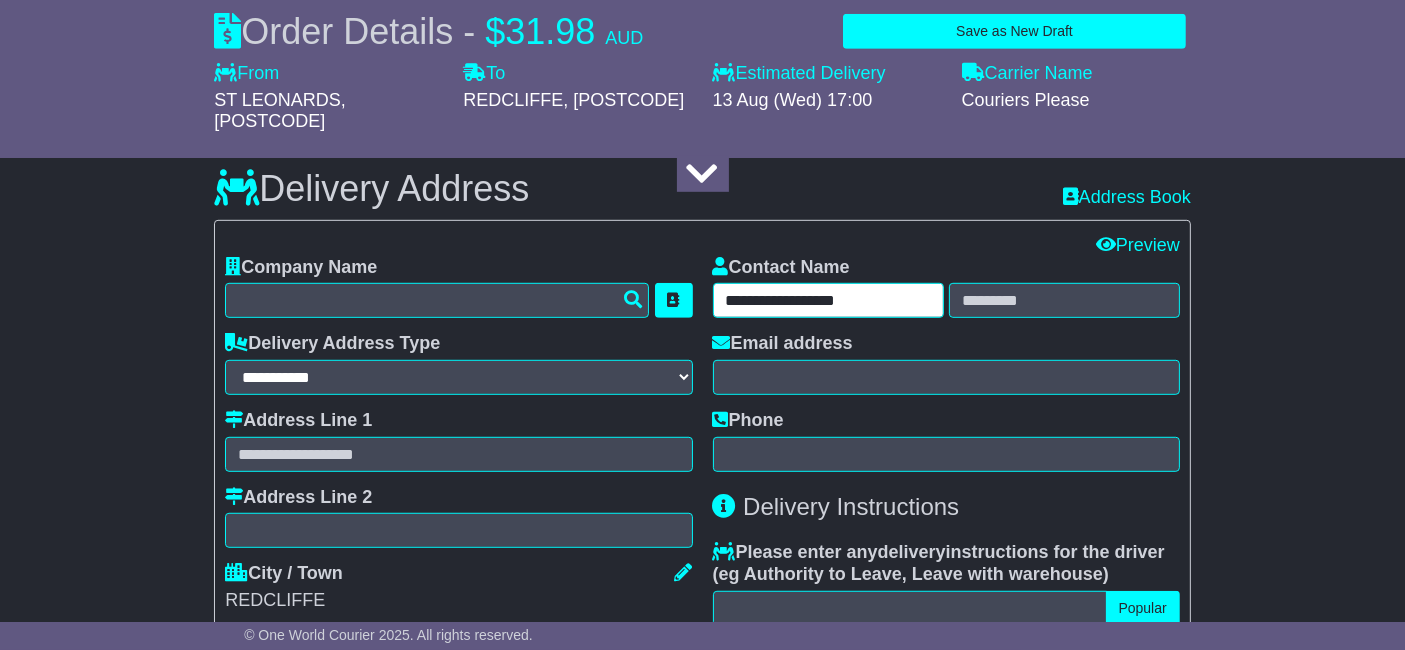 drag, startPoint x: 778, startPoint y: 248, endPoint x: 860, endPoint y: 259, distance: 82.73451 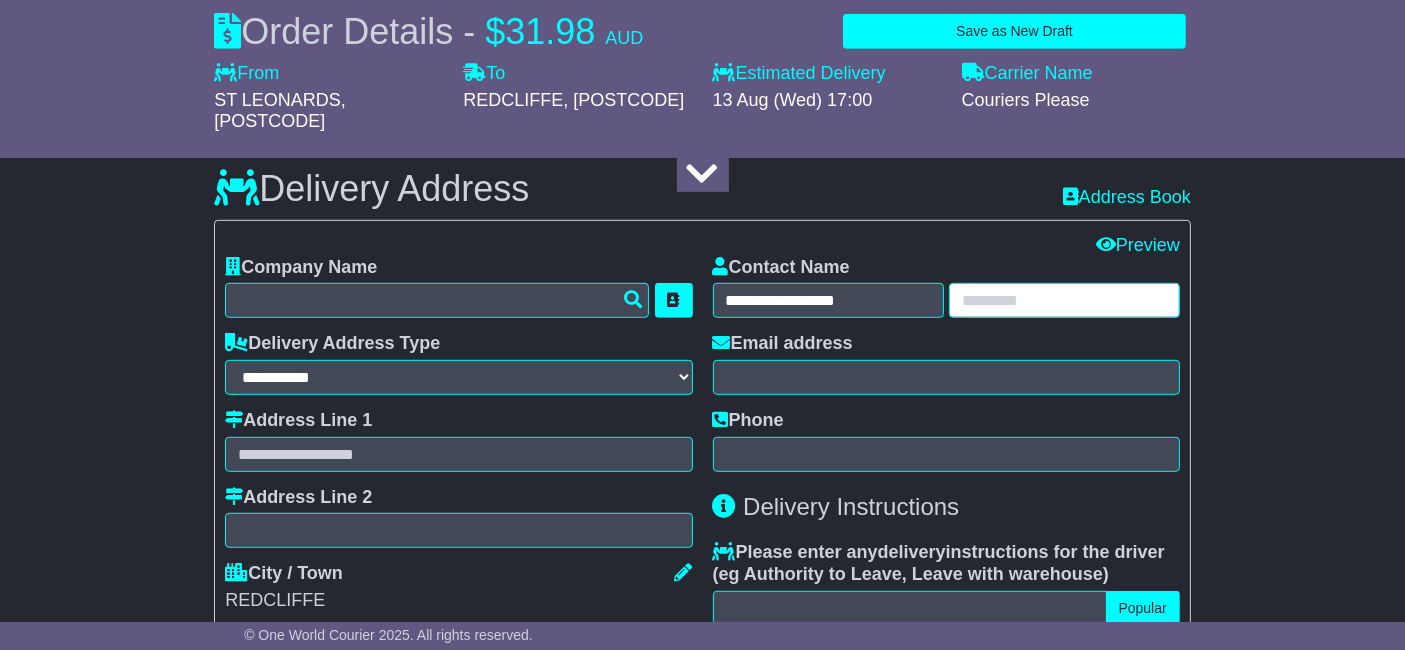 click at bounding box center (1064, 300) 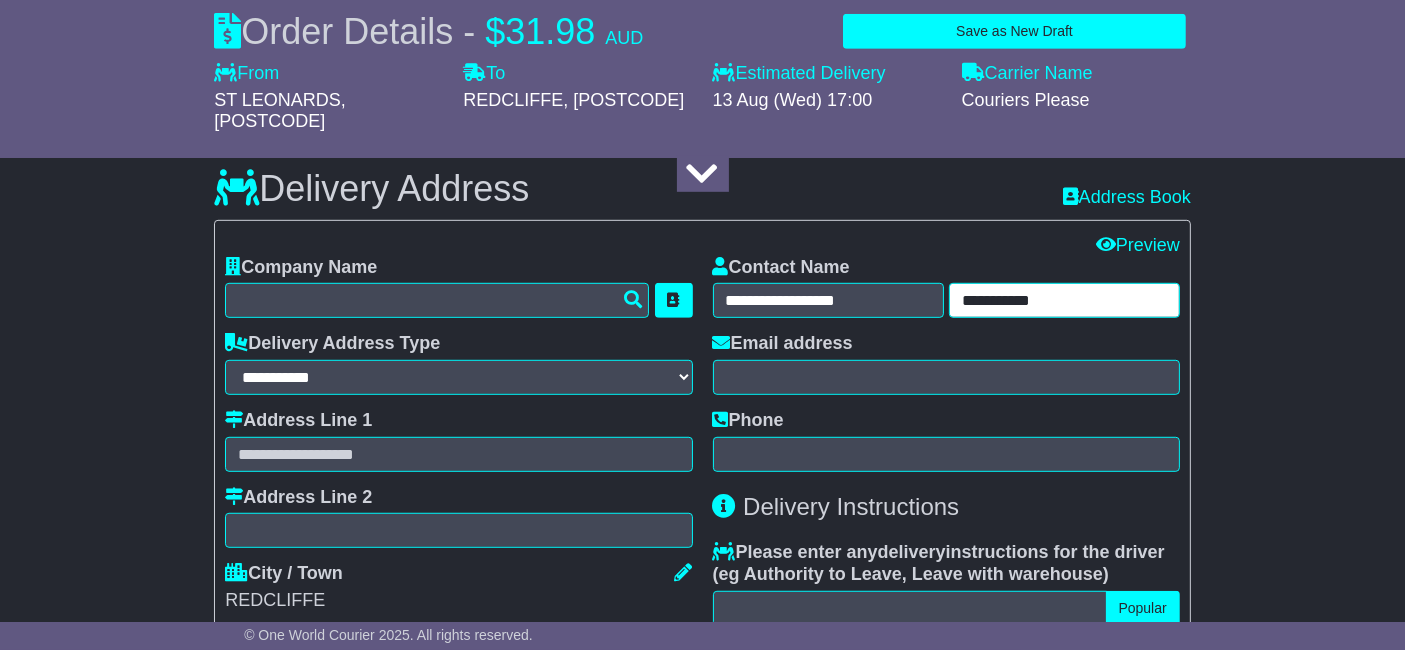 type on "**********" 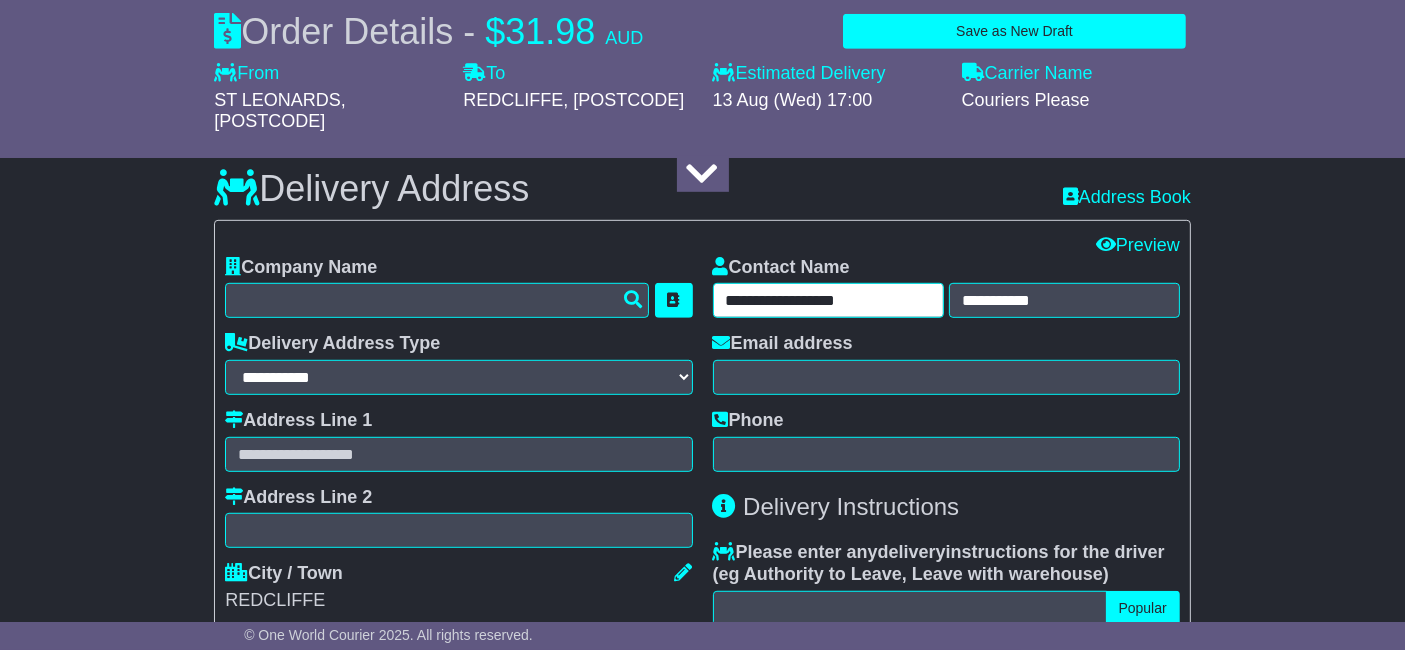 drag, startPoint x: 783, startPoint y: 254, endPoint x: 882, endPoint y: 272, distance: 100.62306 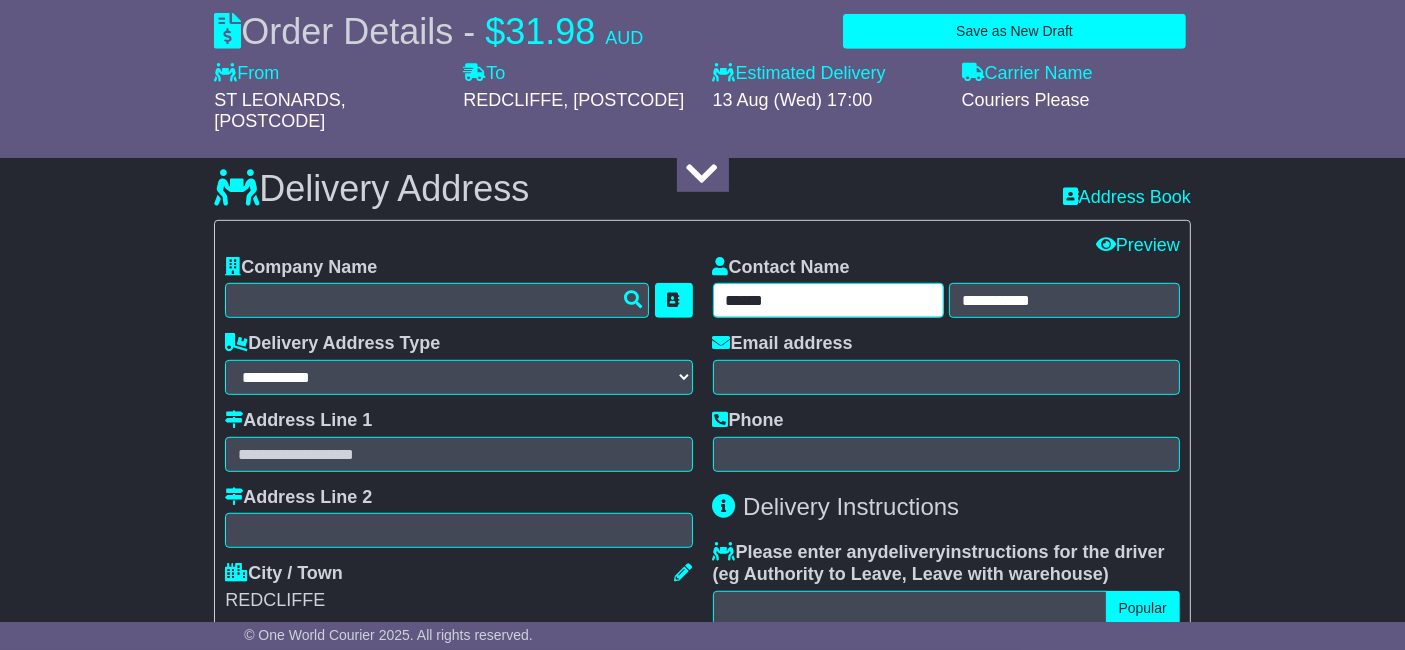 type on "******" 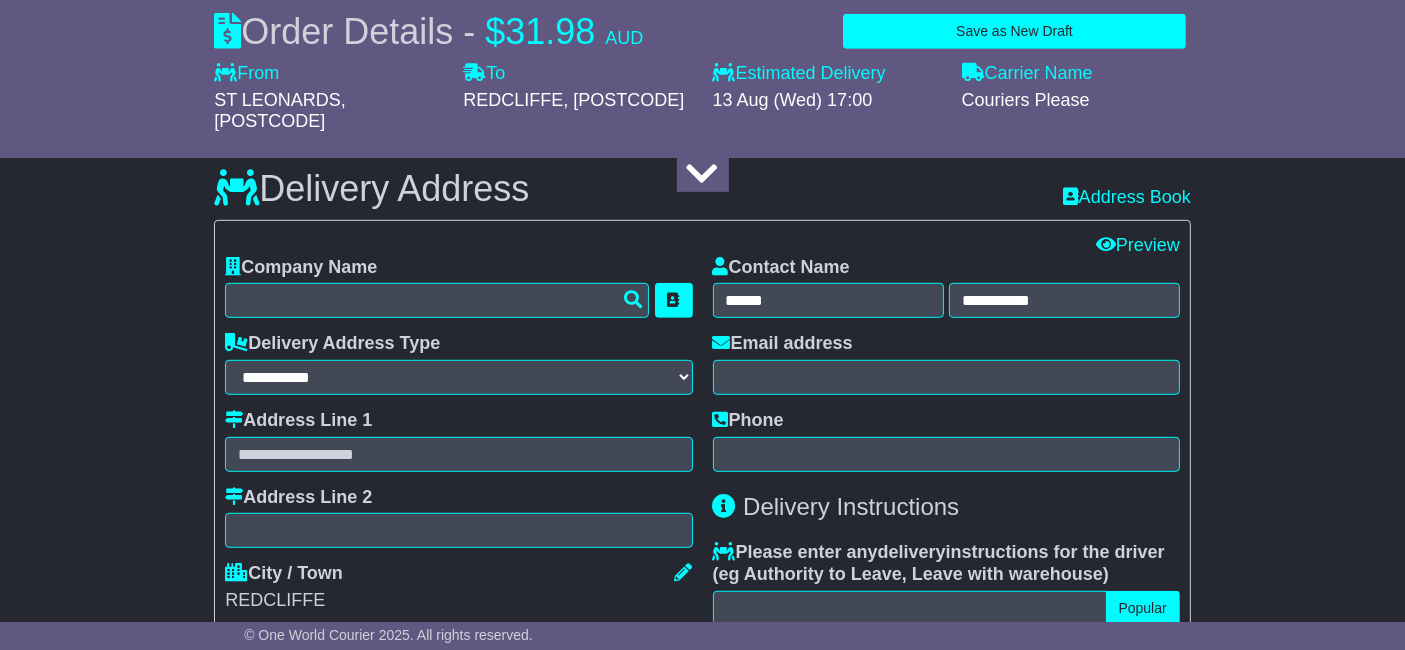click on "Delivery Address Type" at bounding box center (458, 346) 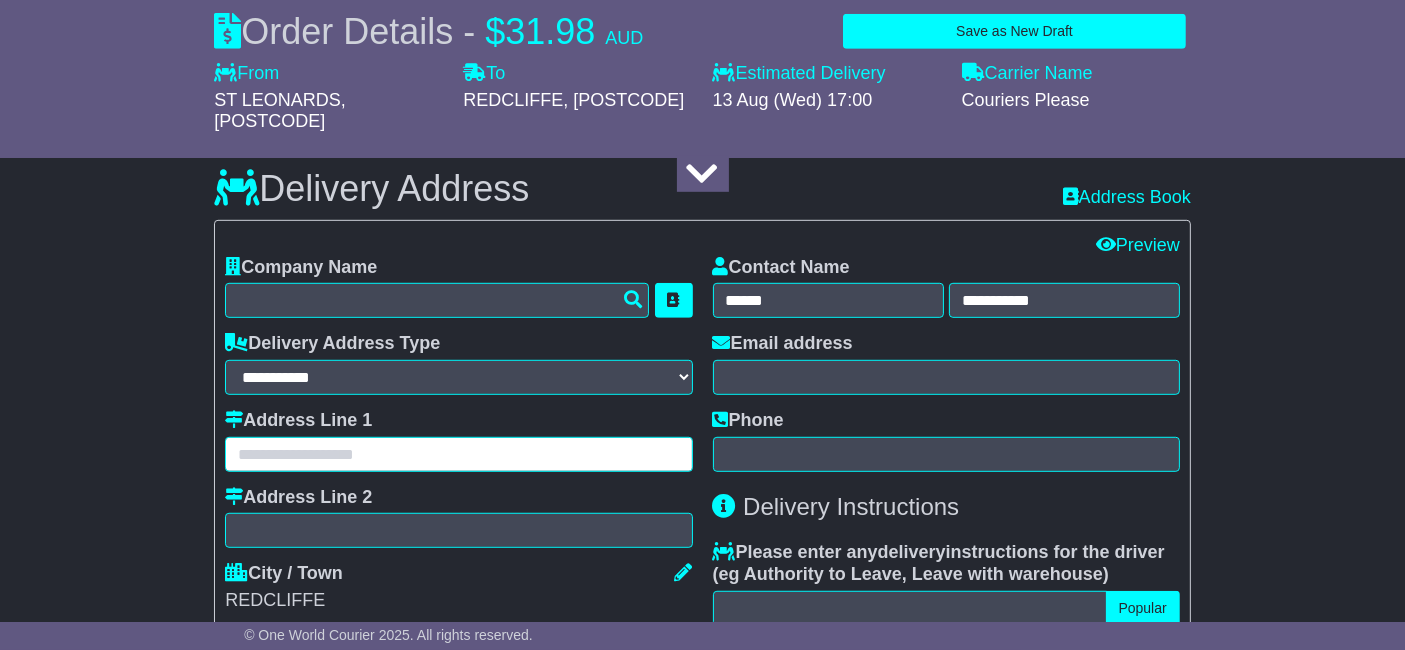 click at bounding box center (458, 454) 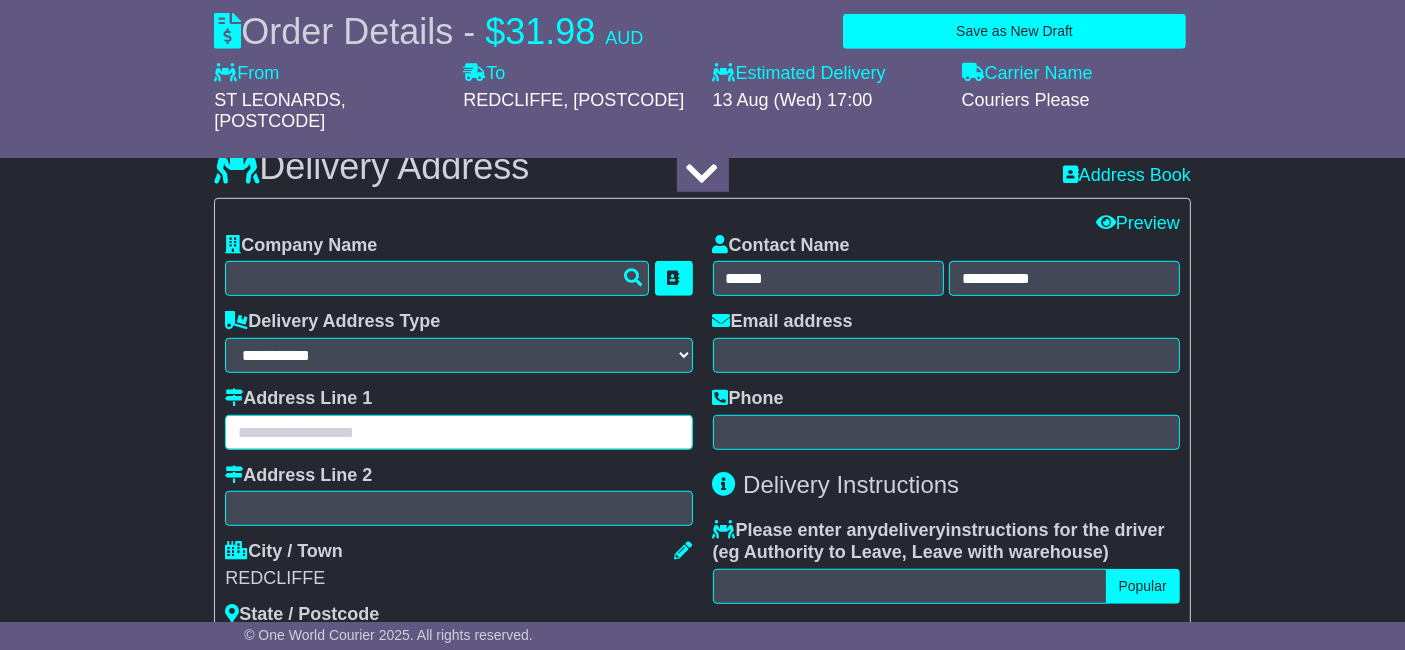 paste on "**********" 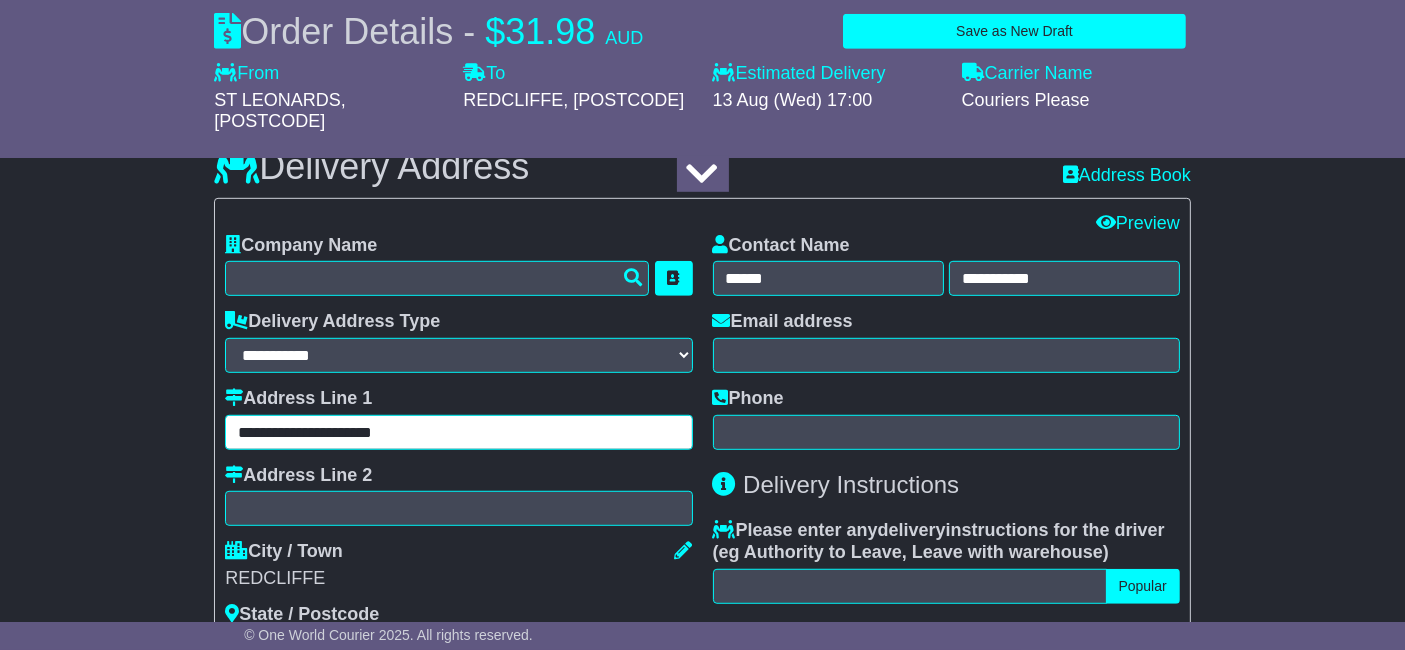 type on "**********" 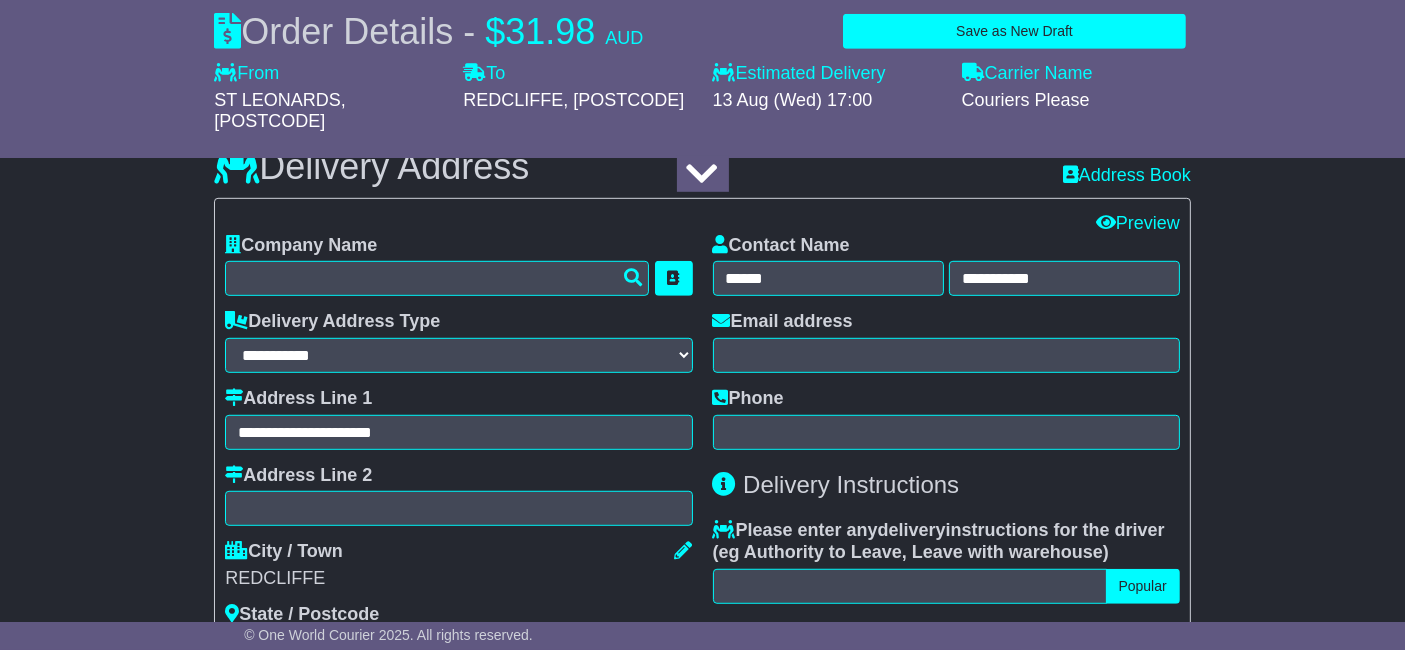 click on "Contact Name
[NAME]
[NAME]
Email address
Phone
Delivery Instructions
Please enter any  delivery  instructions for the driver ( eg Authority to Leave, Leave with warehouse )
Popular
Authority to leave
Leave at front door
Leave at back door
Leave with reception" at bounding box center [946, 475] 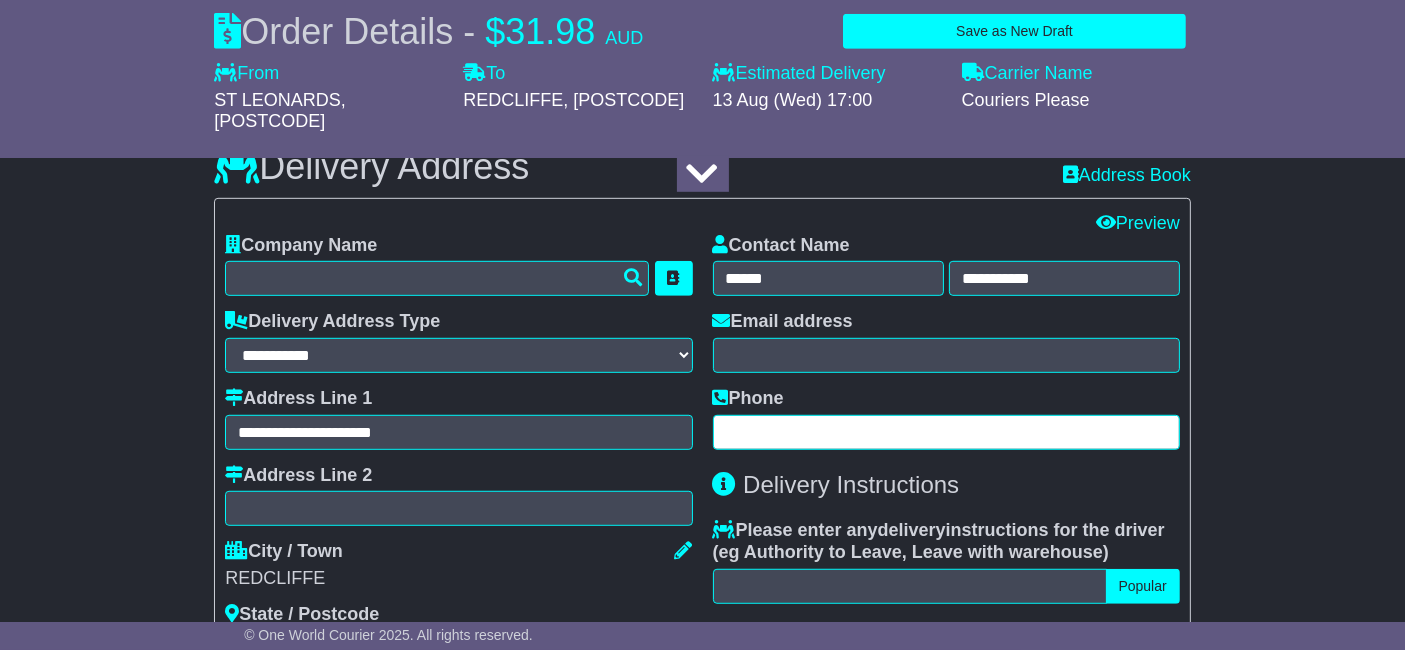 click at bounding box center (946, 432) 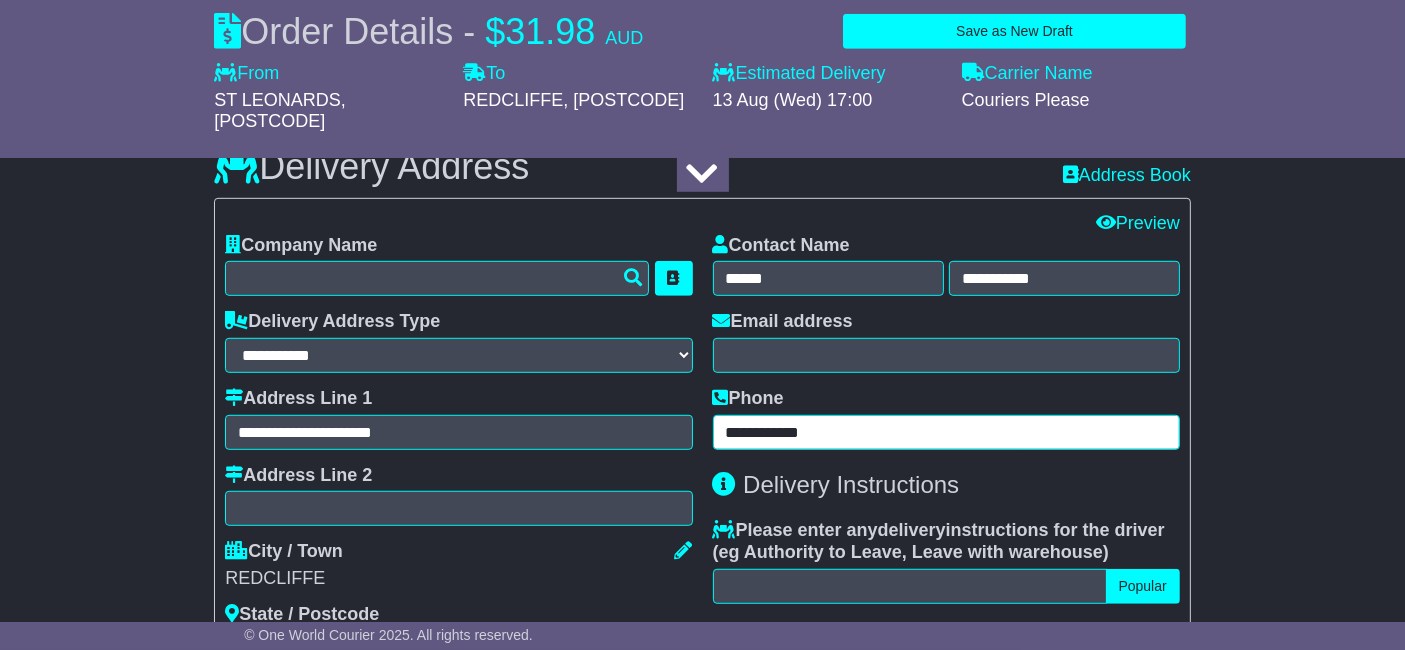 click on "**********" at bounding box center (946, 432) 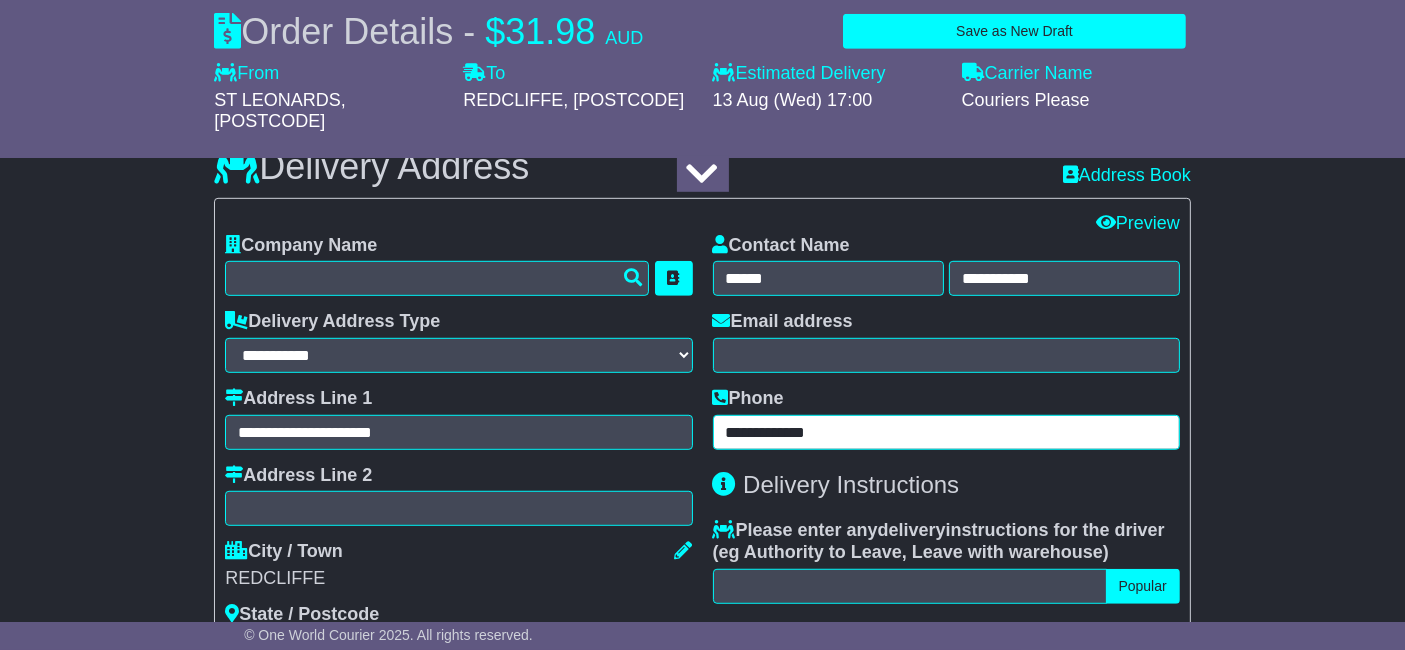 type on "**********" 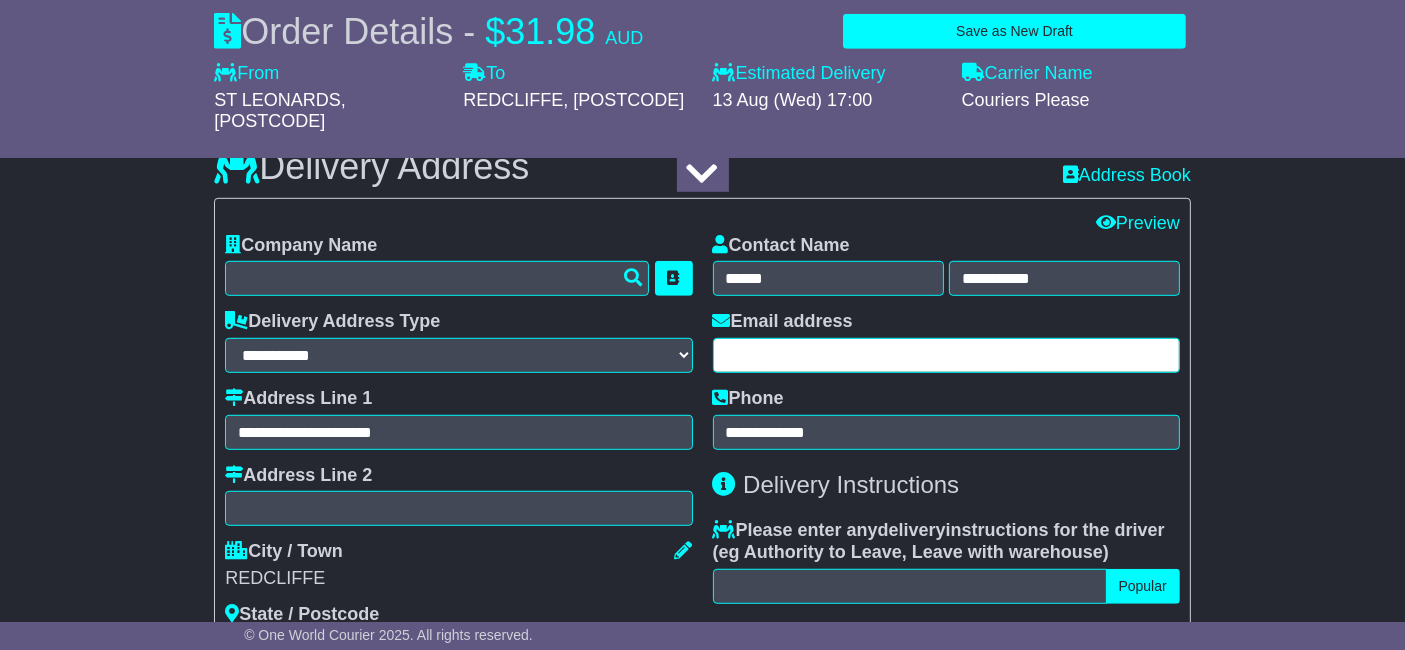 click at bounding box center [946, 355] 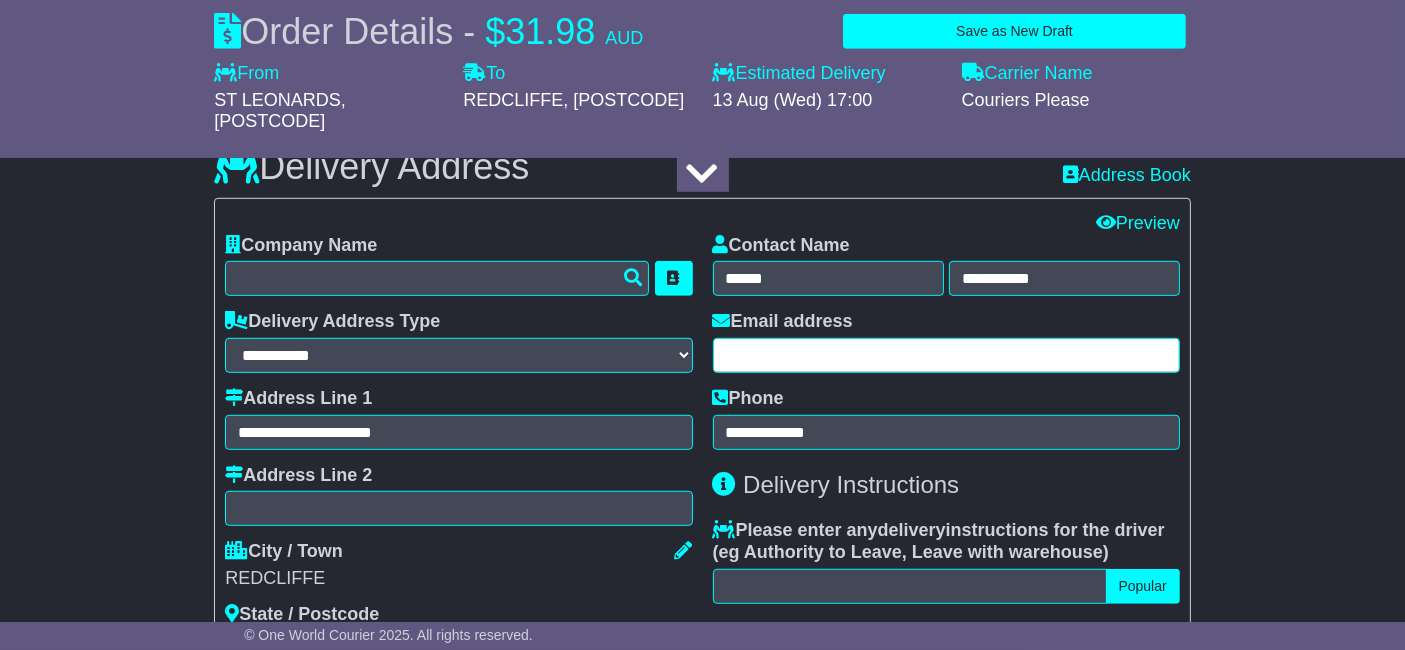 paste on "**********" 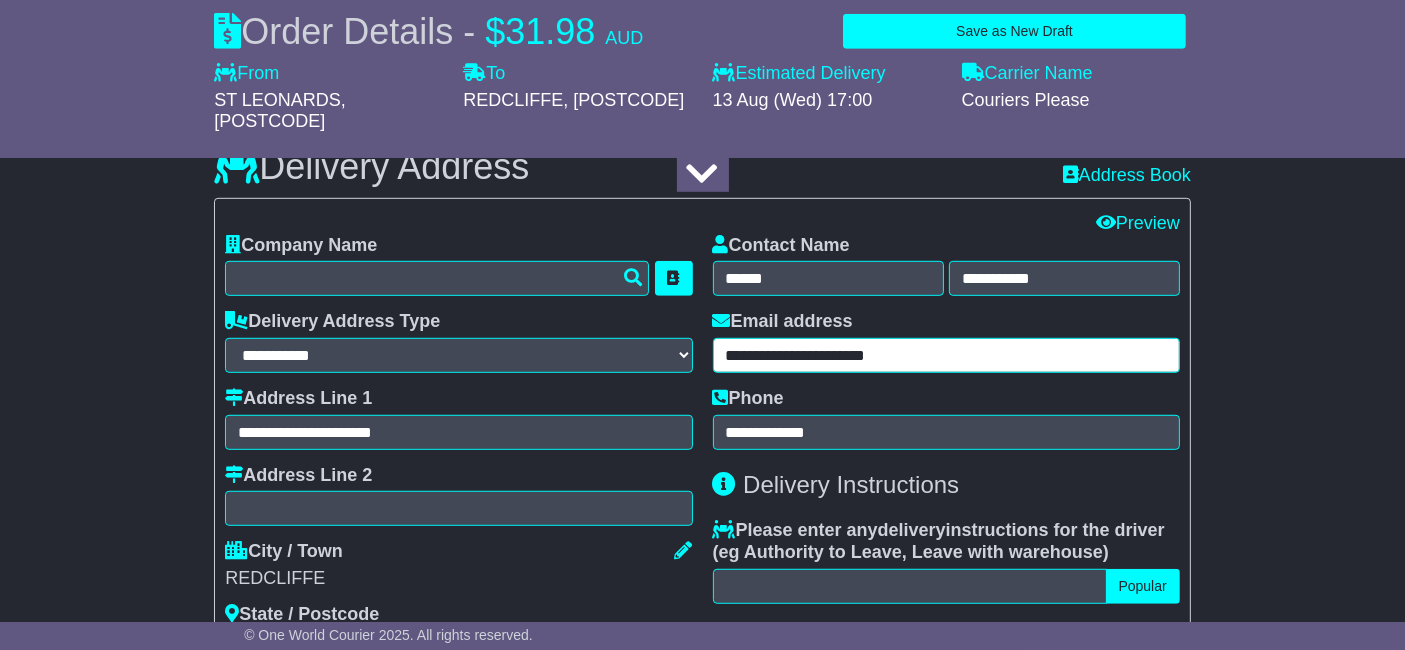 type on "**********" 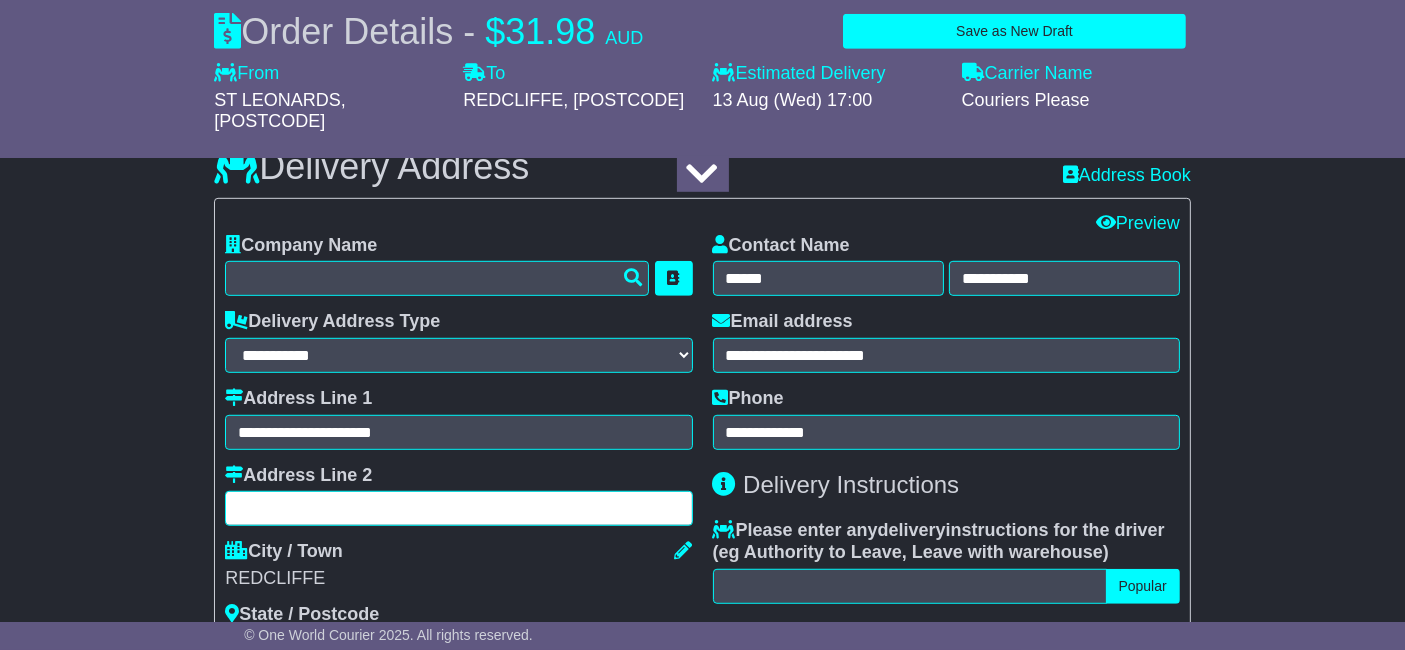 click at bounding box center (458, 508) 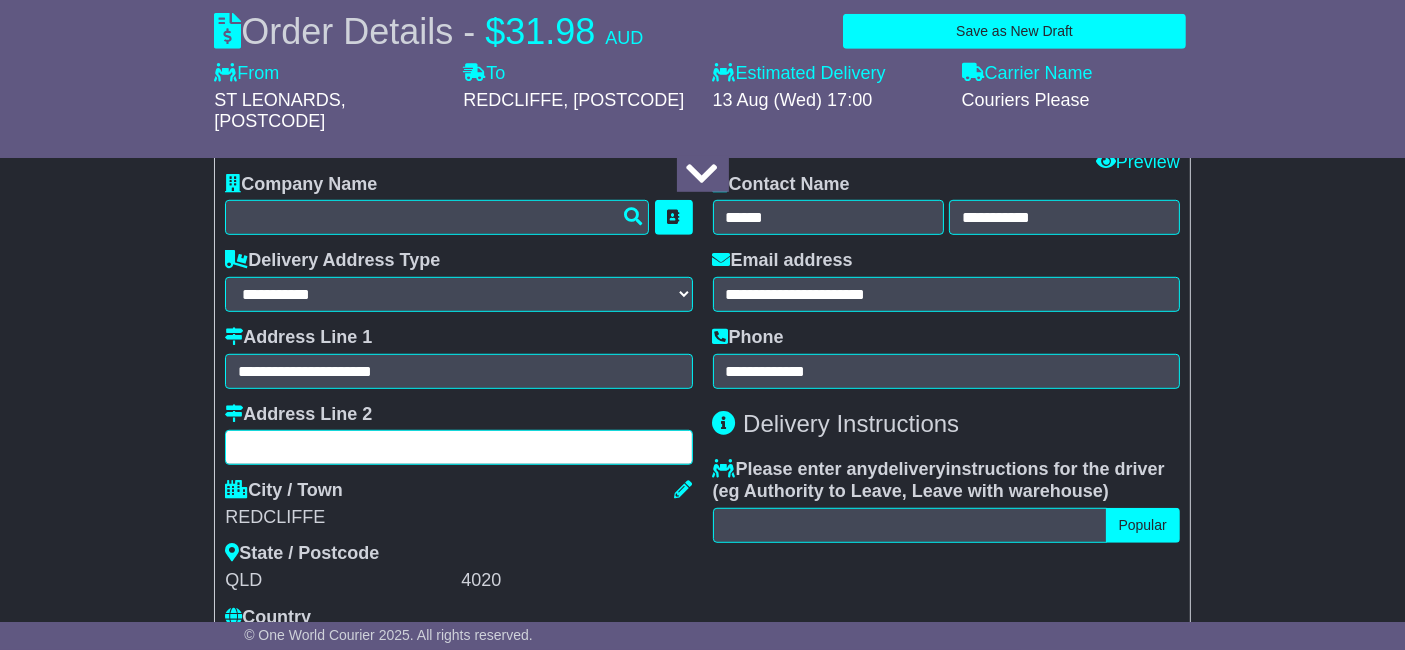 scroll, scrollTop: 1279, scrollLeft: 0, axis: vertical 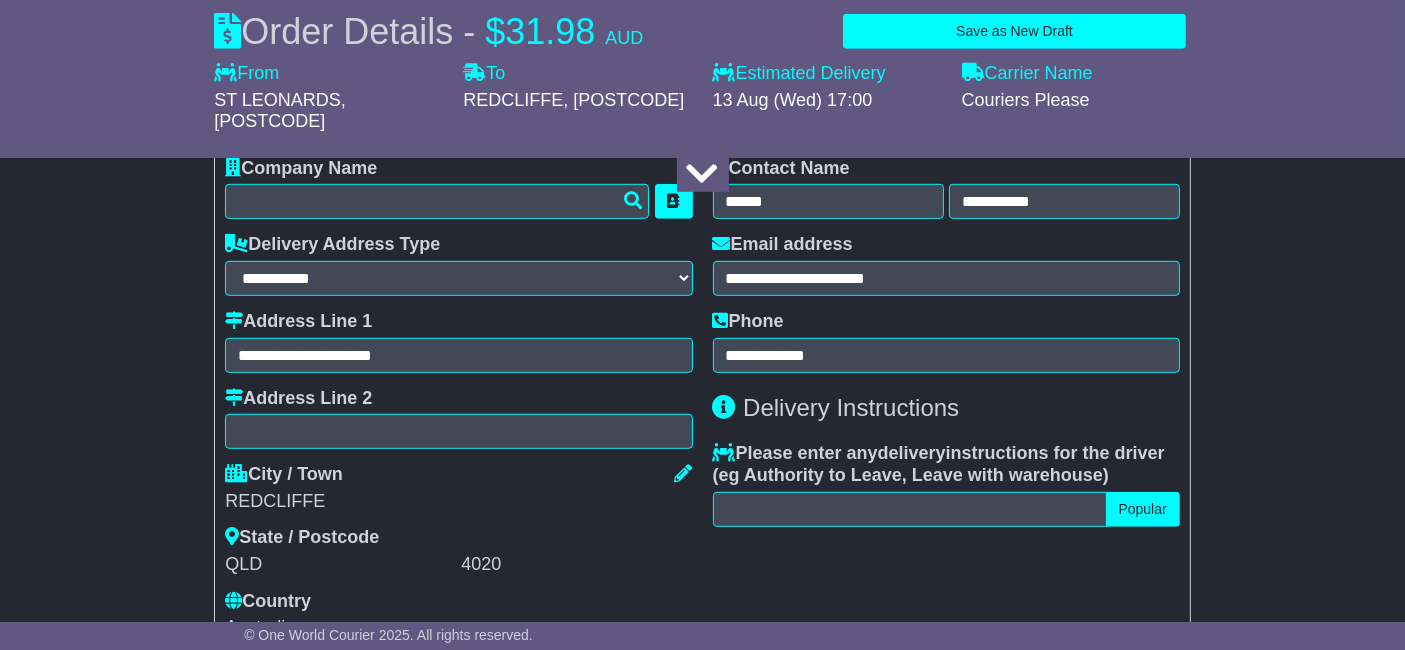 click on "Contact Name
[NAME]
[NAME]
Email address
[EMAIL]
Phone
[PHONE]
Delivery Instructions
Please enter any  delivery  instructions for the driver ( eg Authority to Leave, Leave with warehouse )
Popular
Authority to leave
Leave at front door
Leave at back door
Leave with reception" at bounding box center [946, 398] 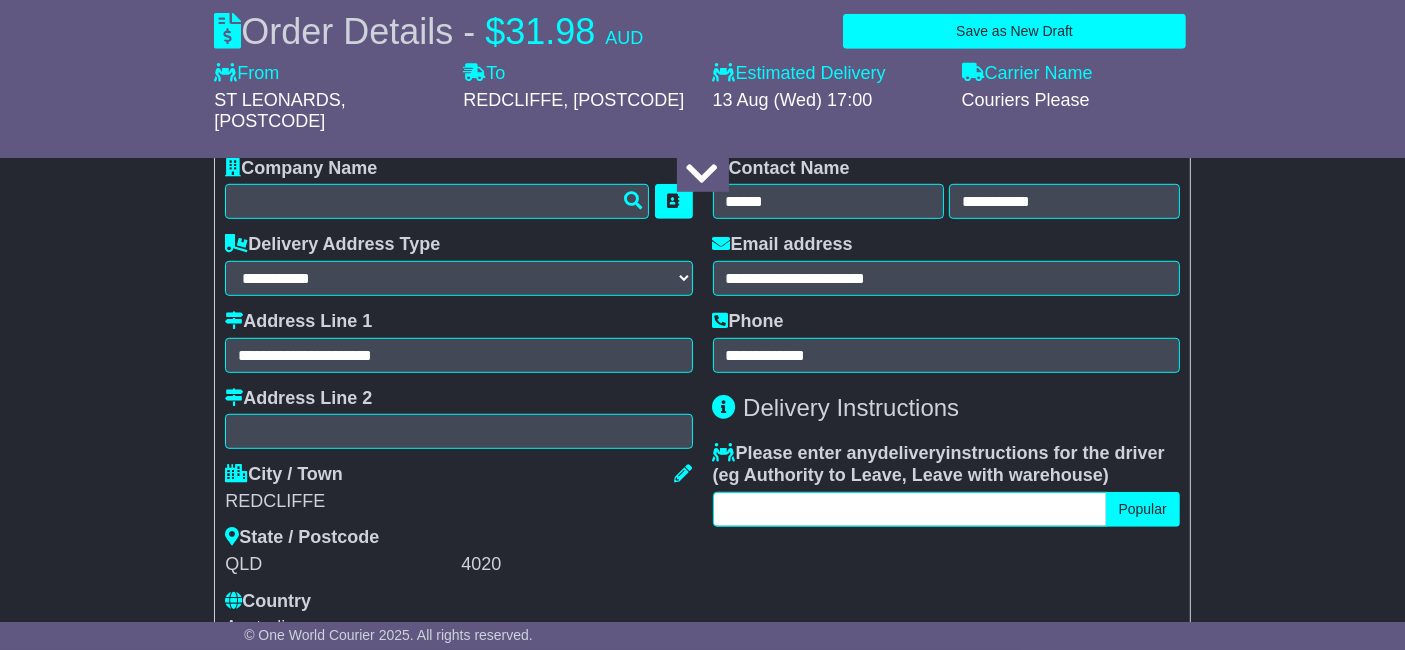 click at bounding box center [910, 509] 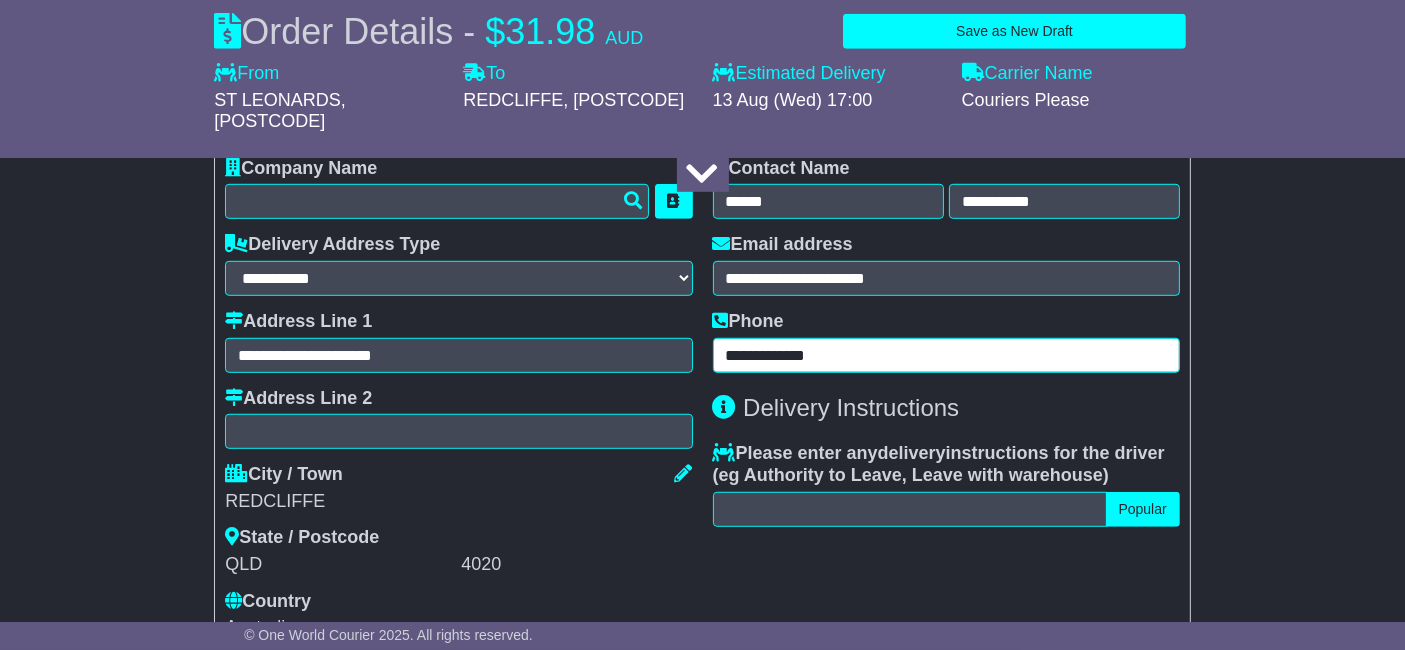 drag, startPoint x: 854, startPoint y: 322, endPoint x: 682, endPoint y: 300, distance: 173.40128 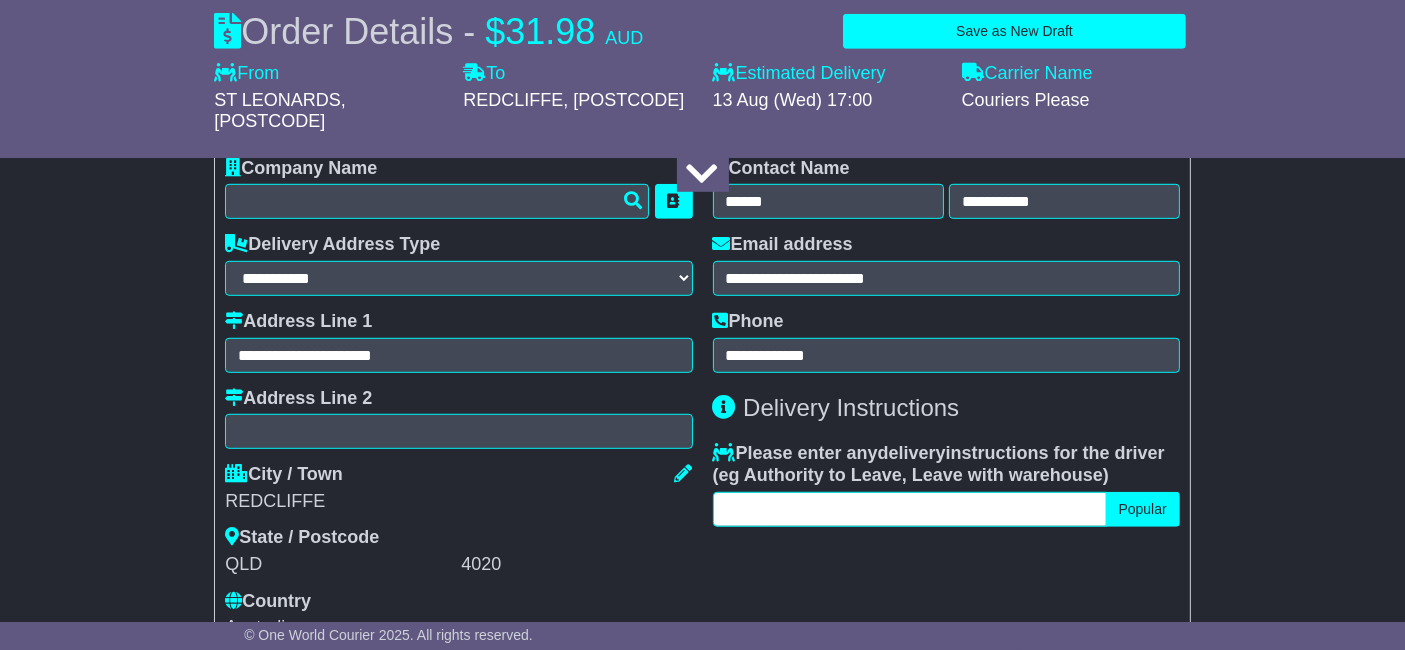 click at bounding box center (910, 509) 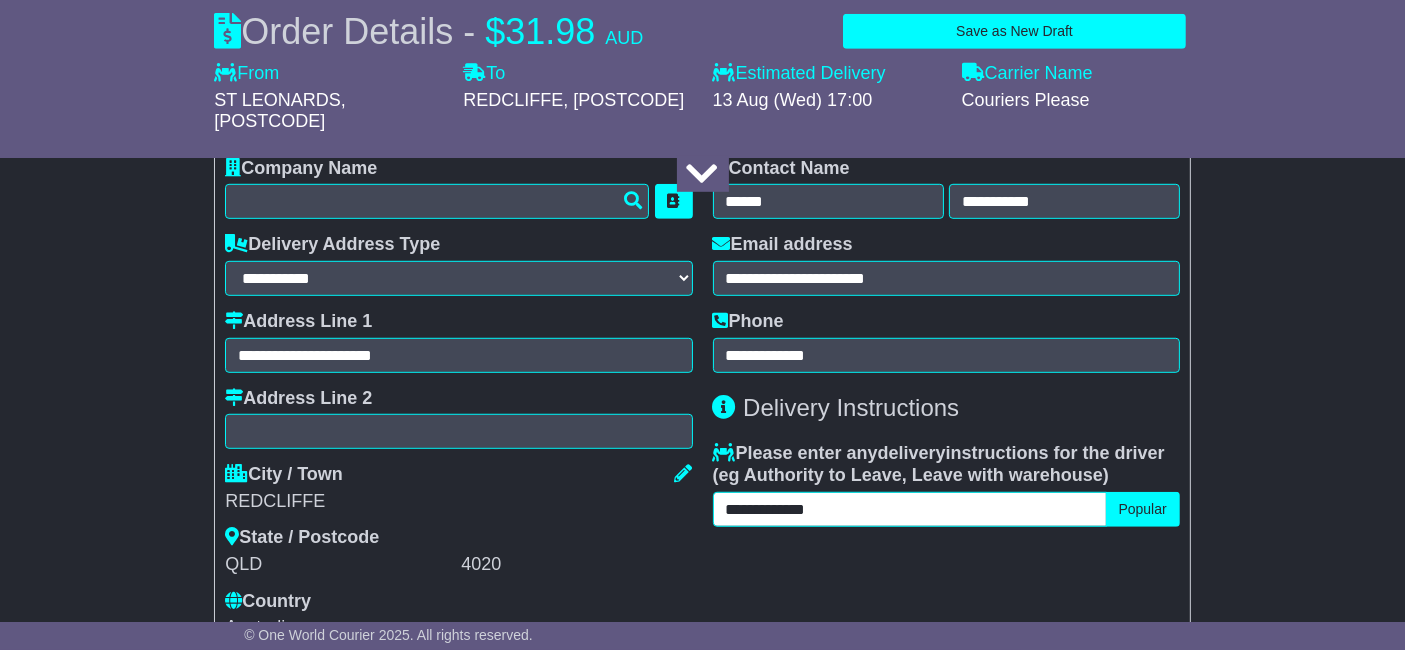 type on "**********" 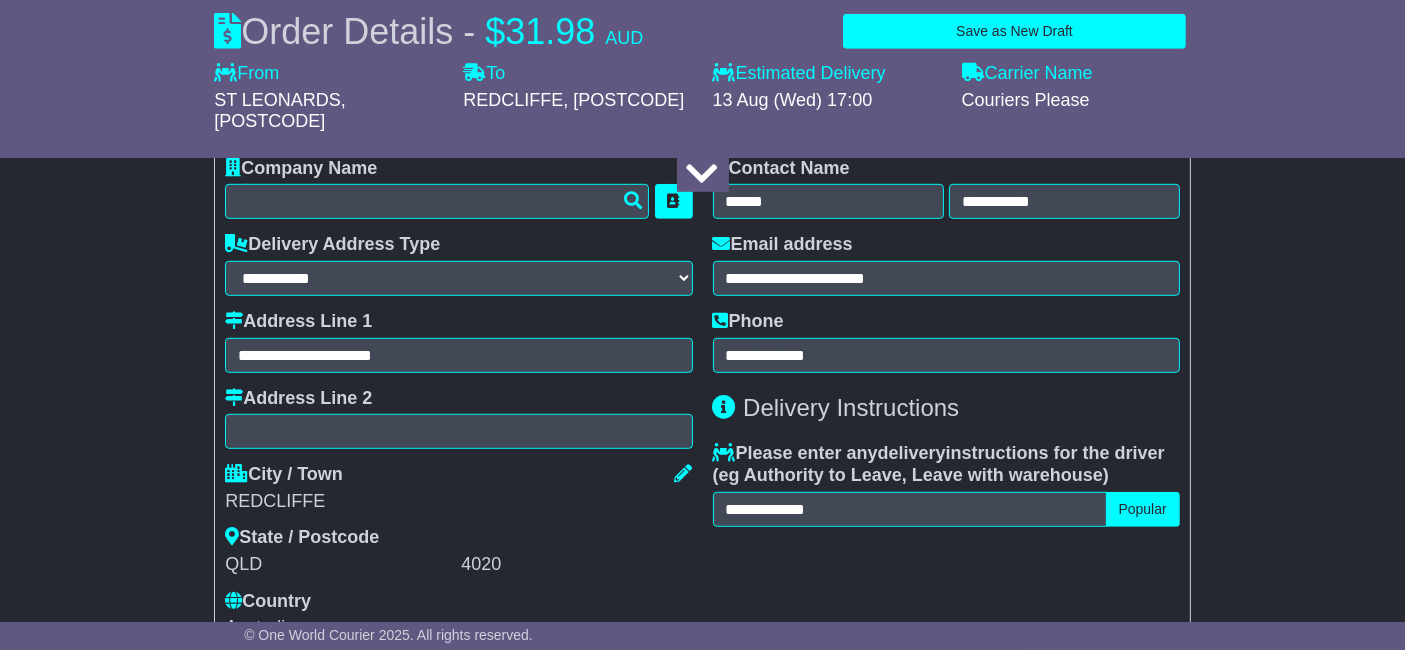 click on "City / Town
REDCLIFFE
State / Postcode
QLD
[POSTCODE]
Country
Afghanistan
Albania
Algeria
American Samoa
Andorra
Angola
Anguilla
Antigua
Argentina
Armenia
Aruba
Australia
Austria
Azerbaijan Bahamas Bahrain" at bounding box center (458, 551) 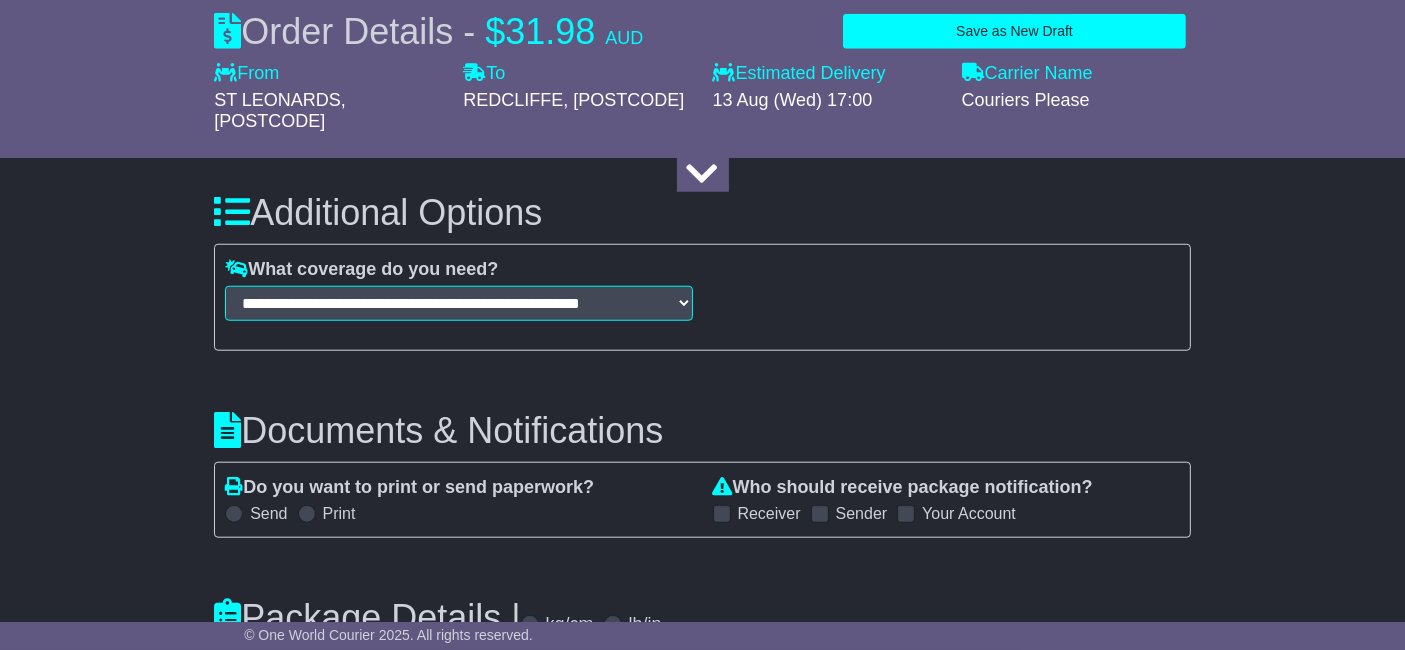 scroll, scrollTop: 1834, scrollLeft: 0, axis: vertical 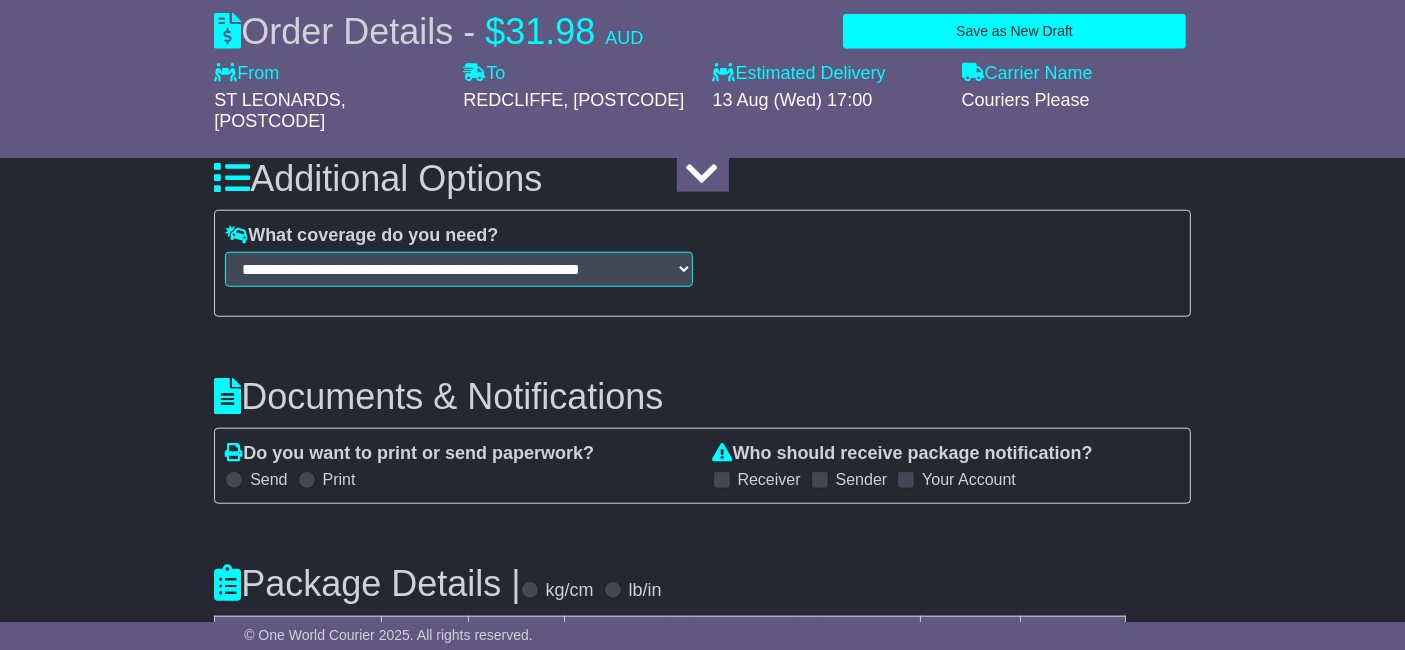 click at bounding box center (820, 480) 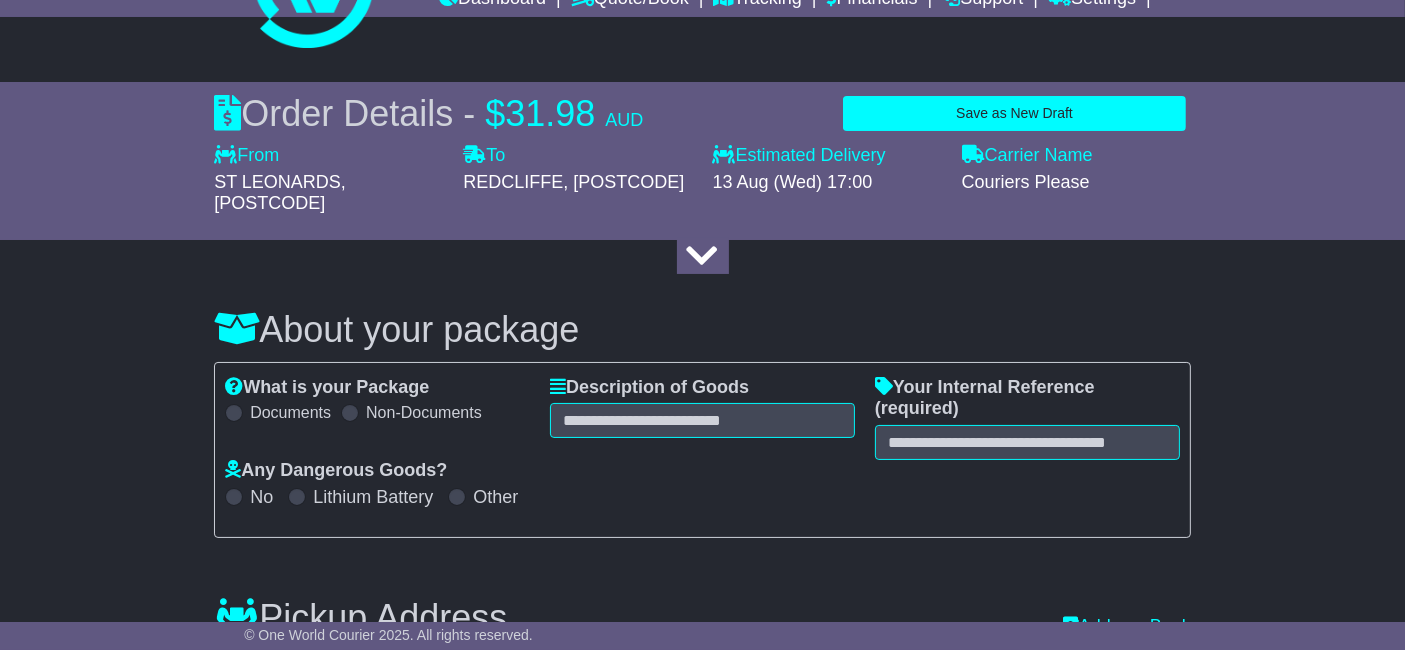 scroll, scrollTop: 222, scrollLeft: 0, axis: vertical 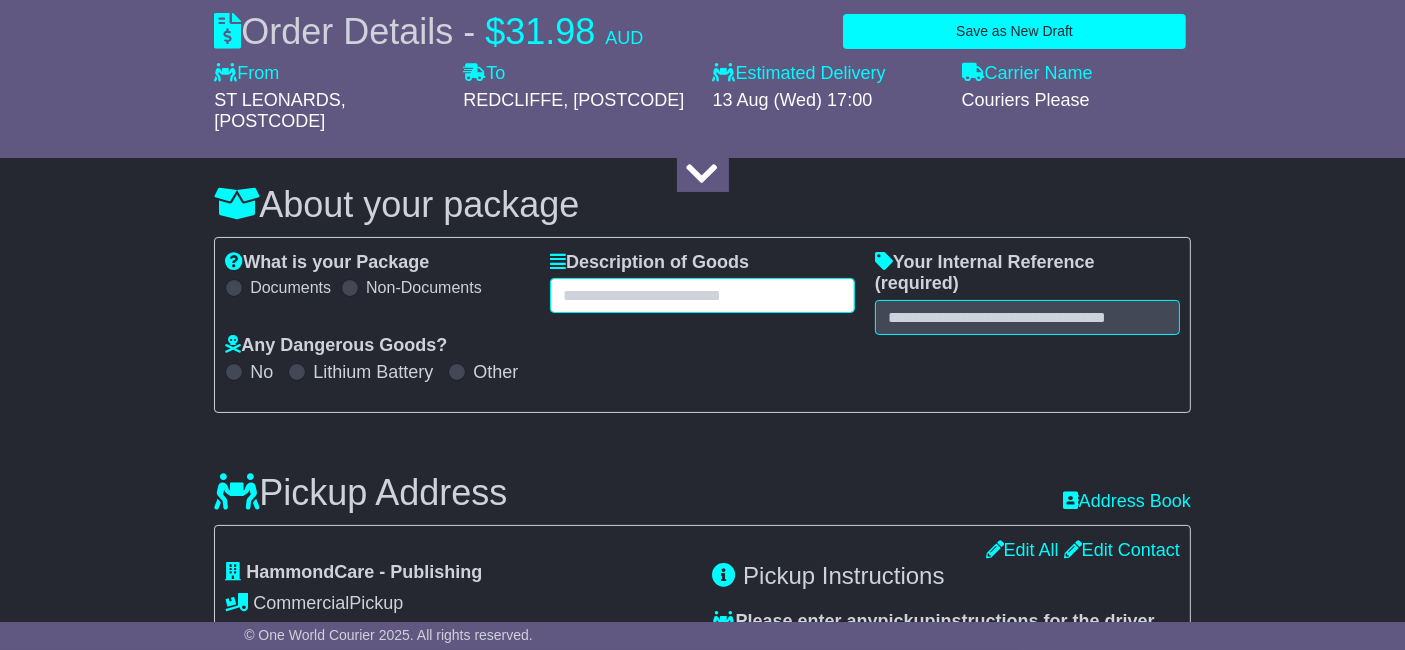 click at bounding box center (702, 295) 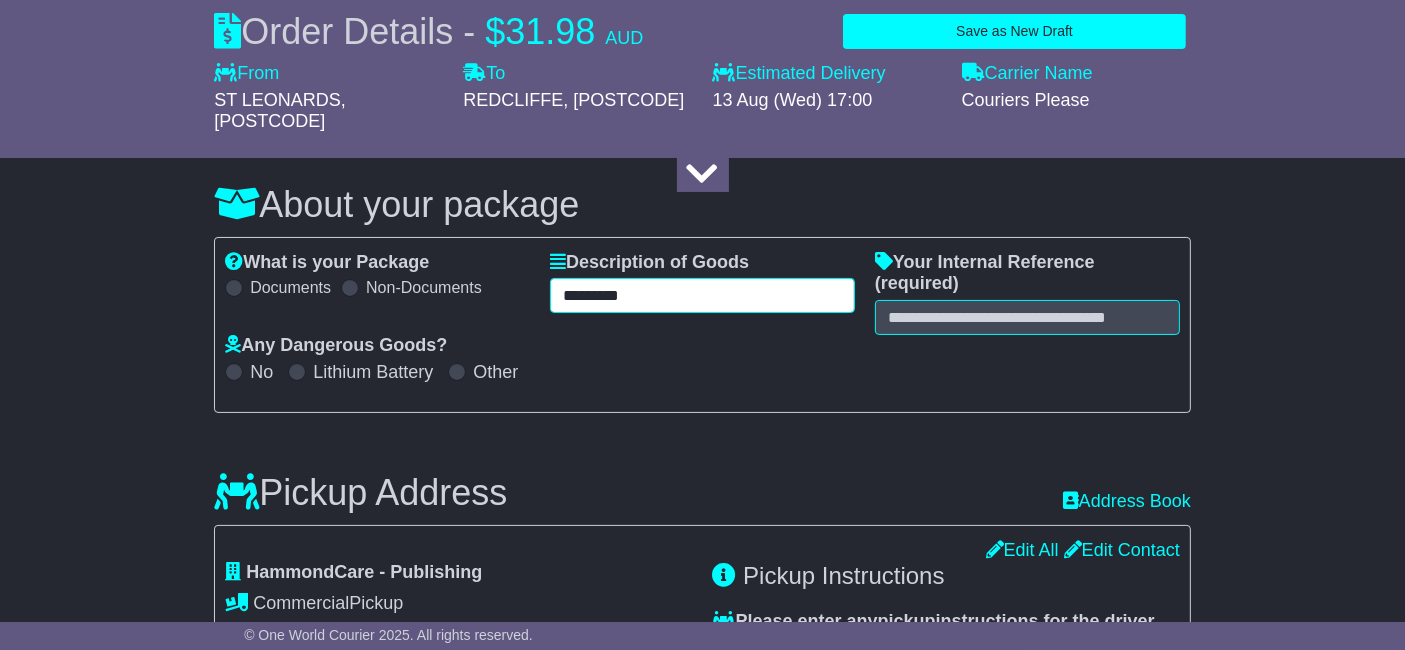 type on "*********" 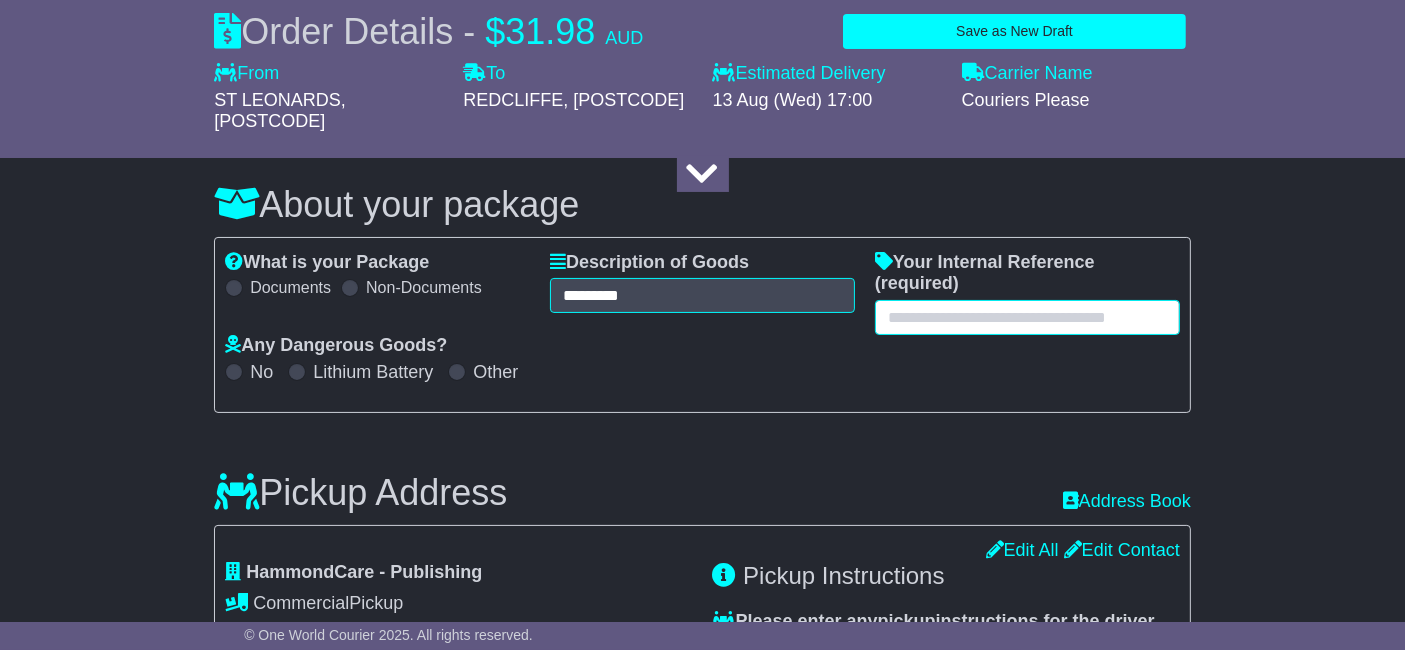 click at bounding box center (1027, 317) 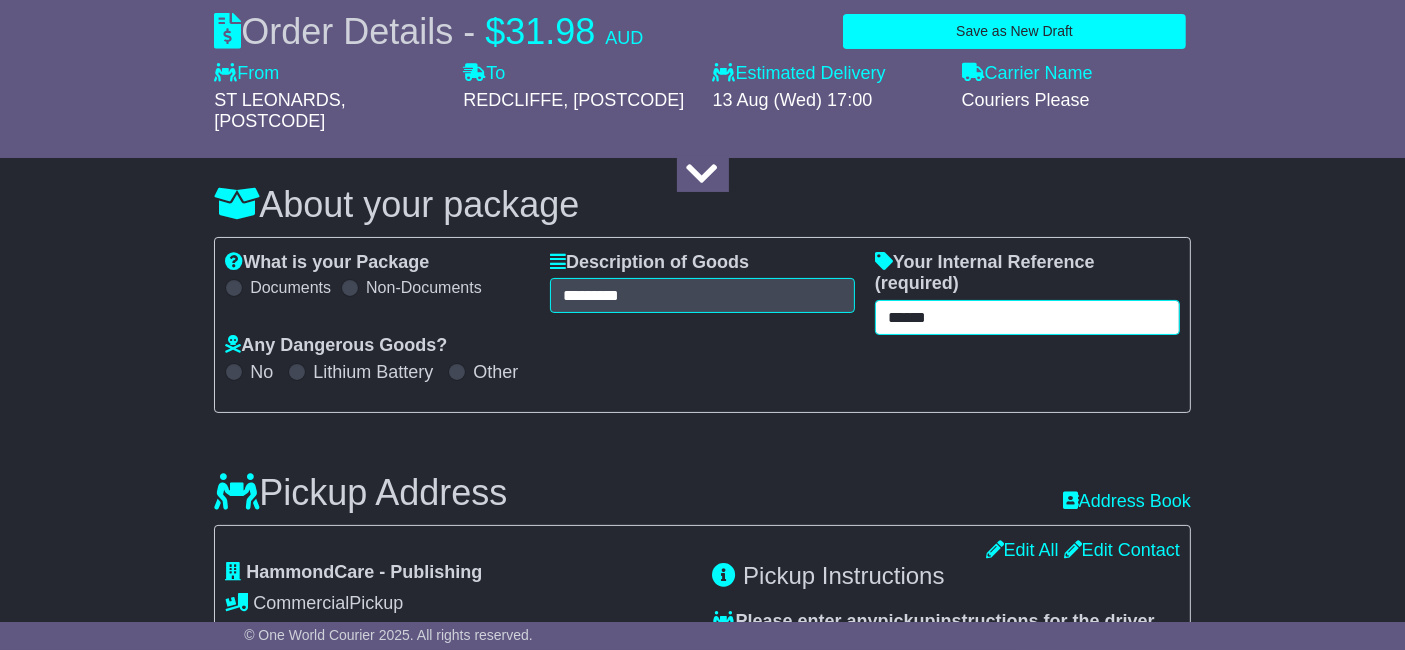 type on "******" 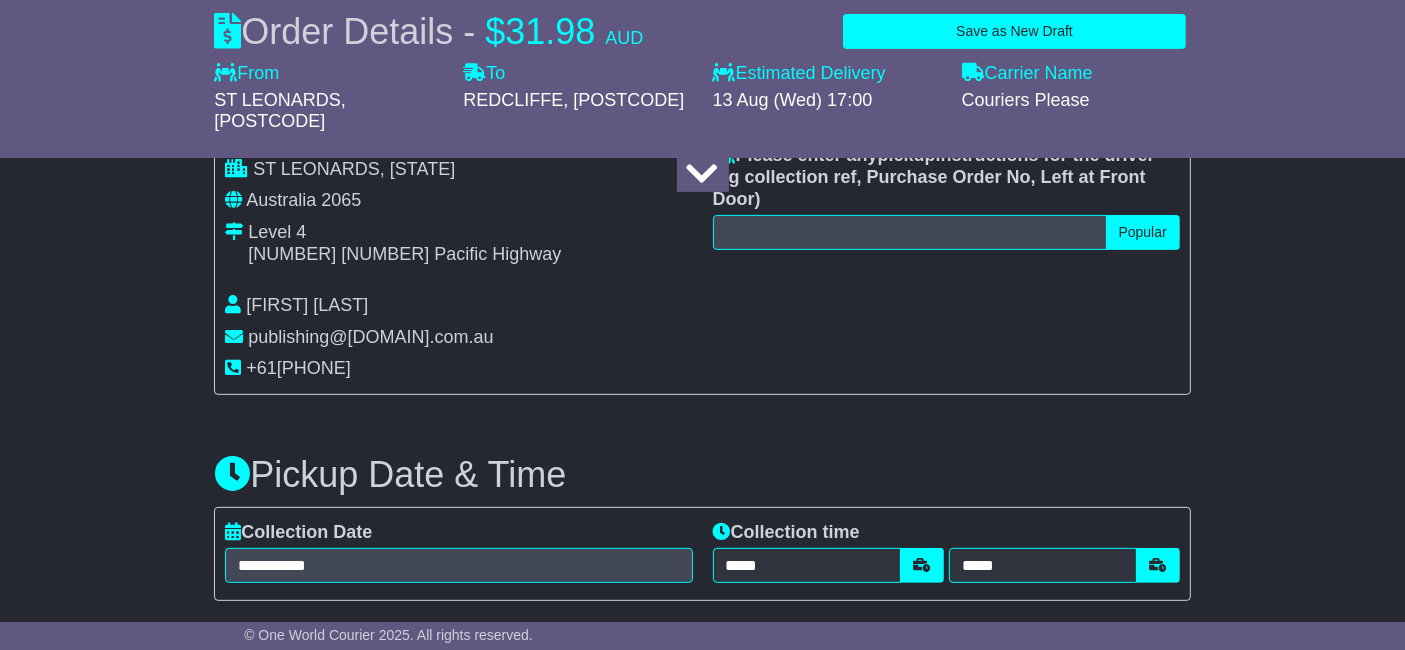 scroll, scrollTop: 555, scrollLeft: 0, axis: vertical 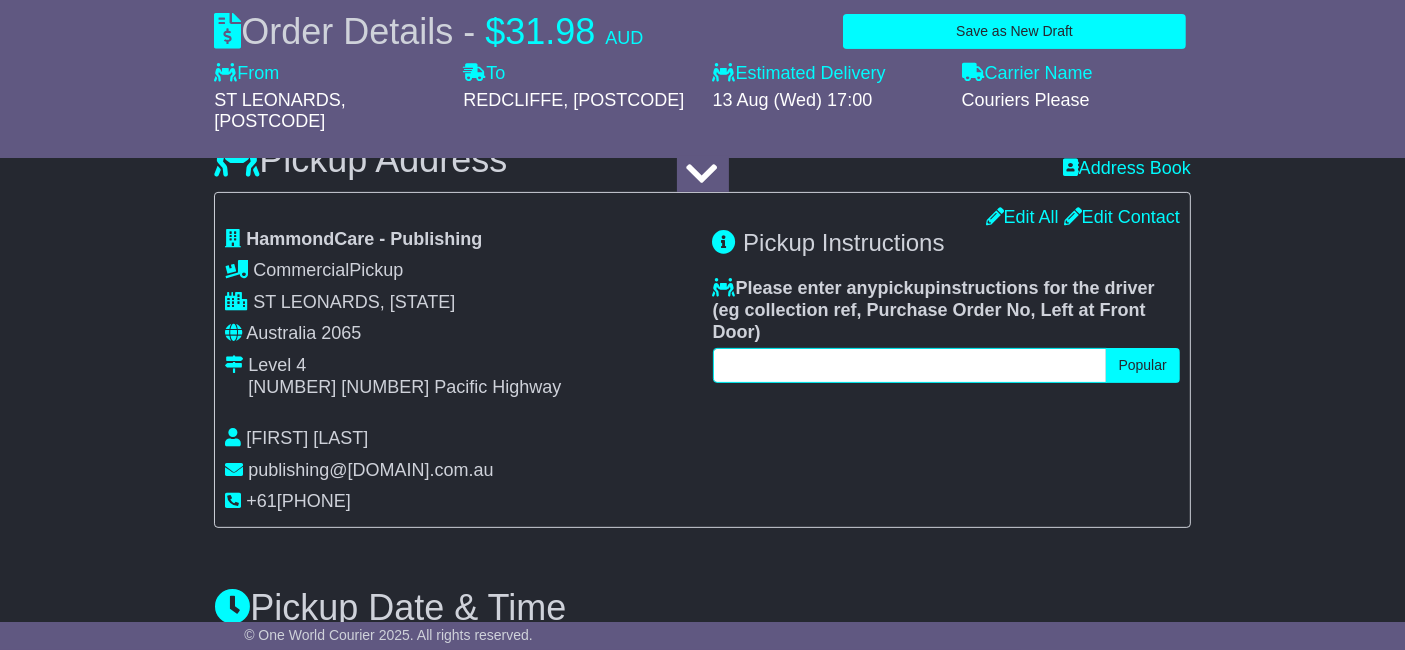 click at bounding box center (910, 365) 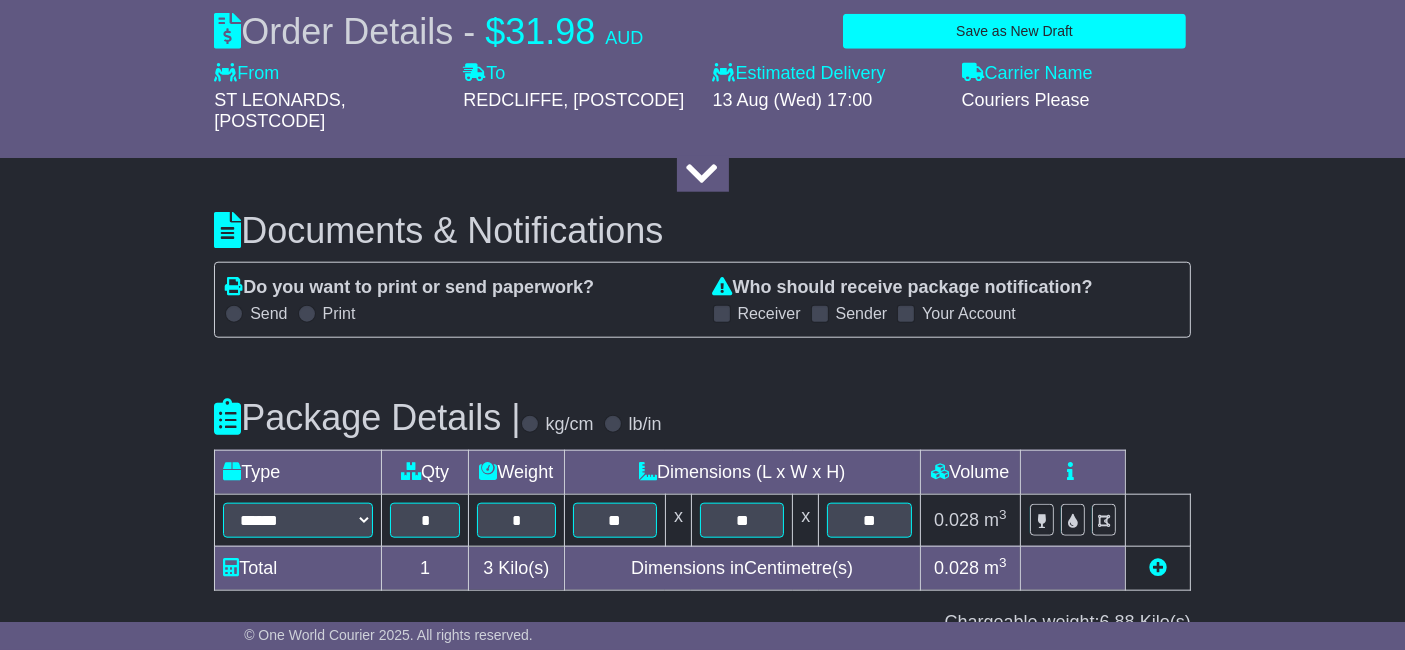 scroll, scrollTop: 2304, scrollLeft: 0, axis: vertical 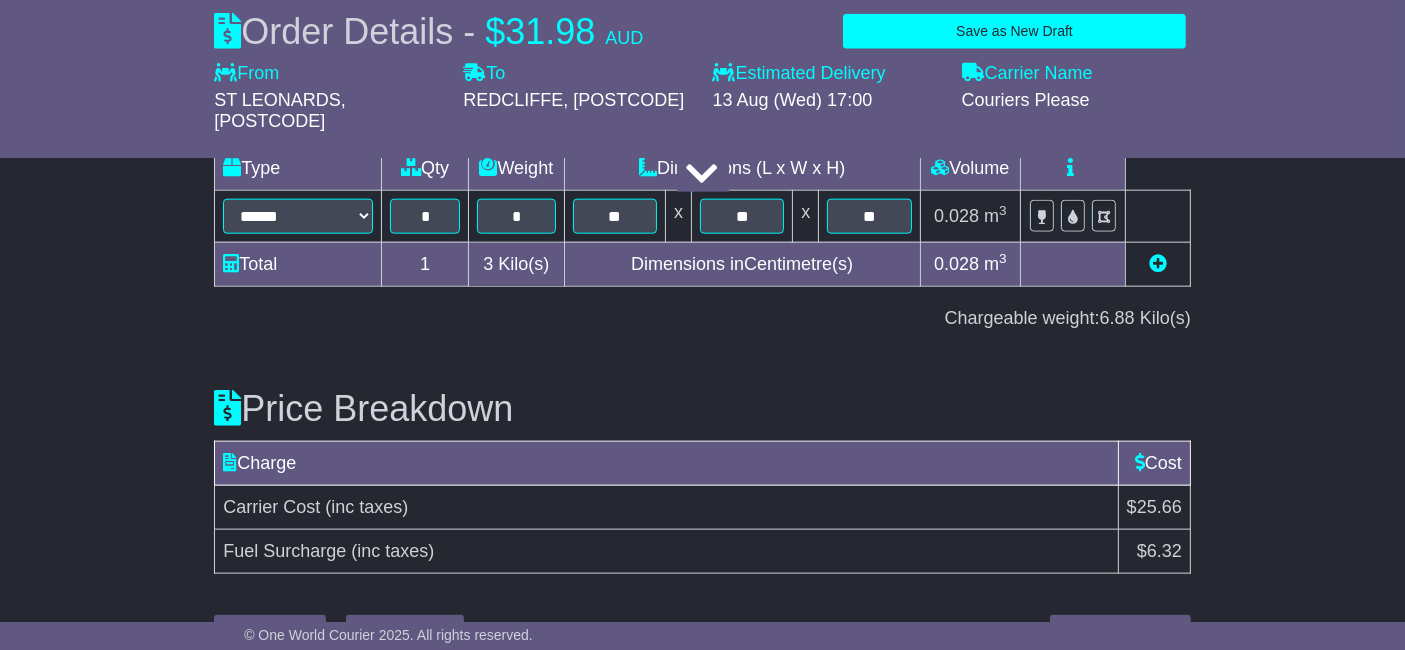 type on "**********" 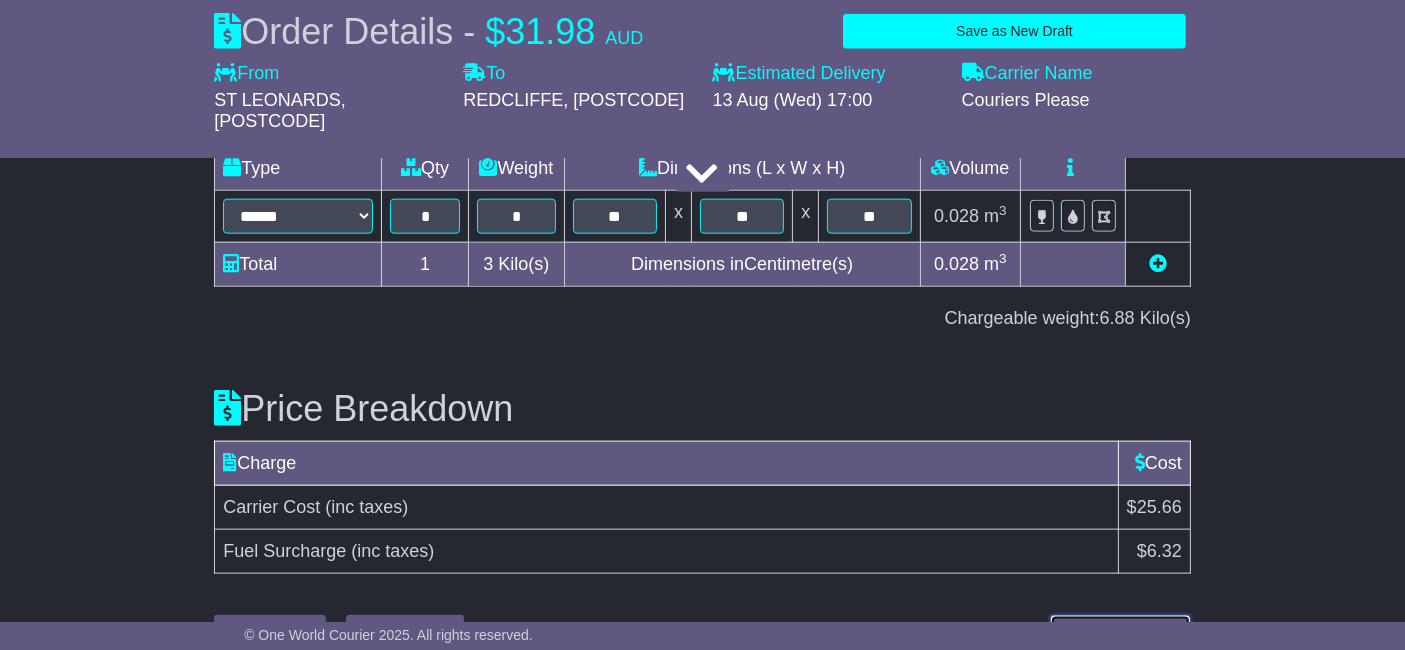 click on "Submit Your Order" at bounding box center [1120, 632] 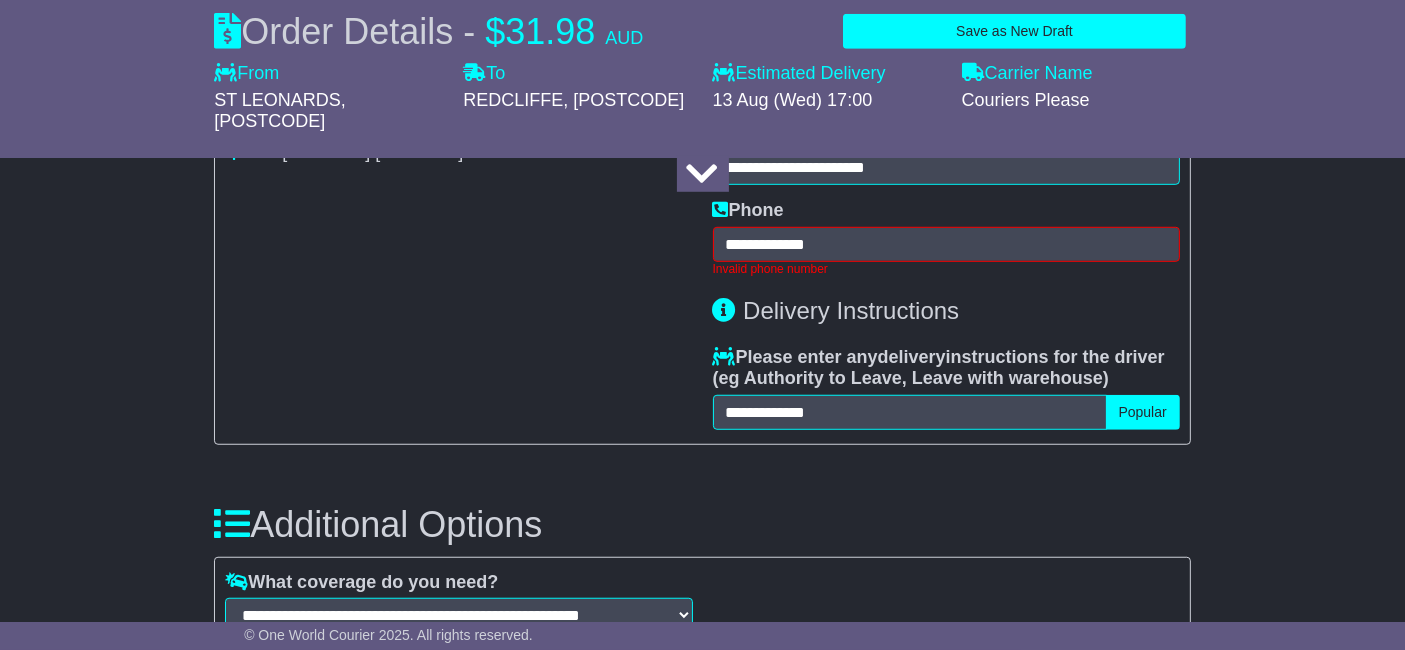 scroll, scrollTop: 1385, scrollLeft: 0, axis: vertical 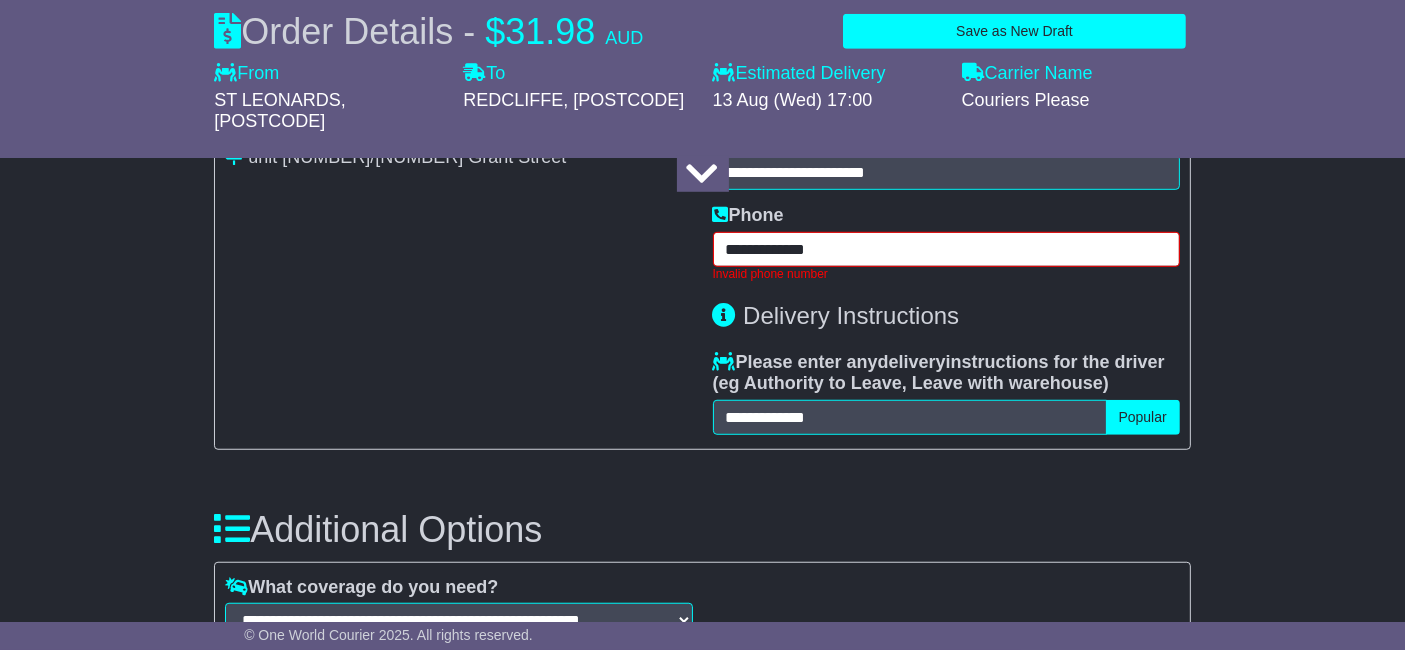 drag, startPoint x: 954, startPoint y: 195, endPoint x: 912, endPoint y: 200, distance: 42.296574 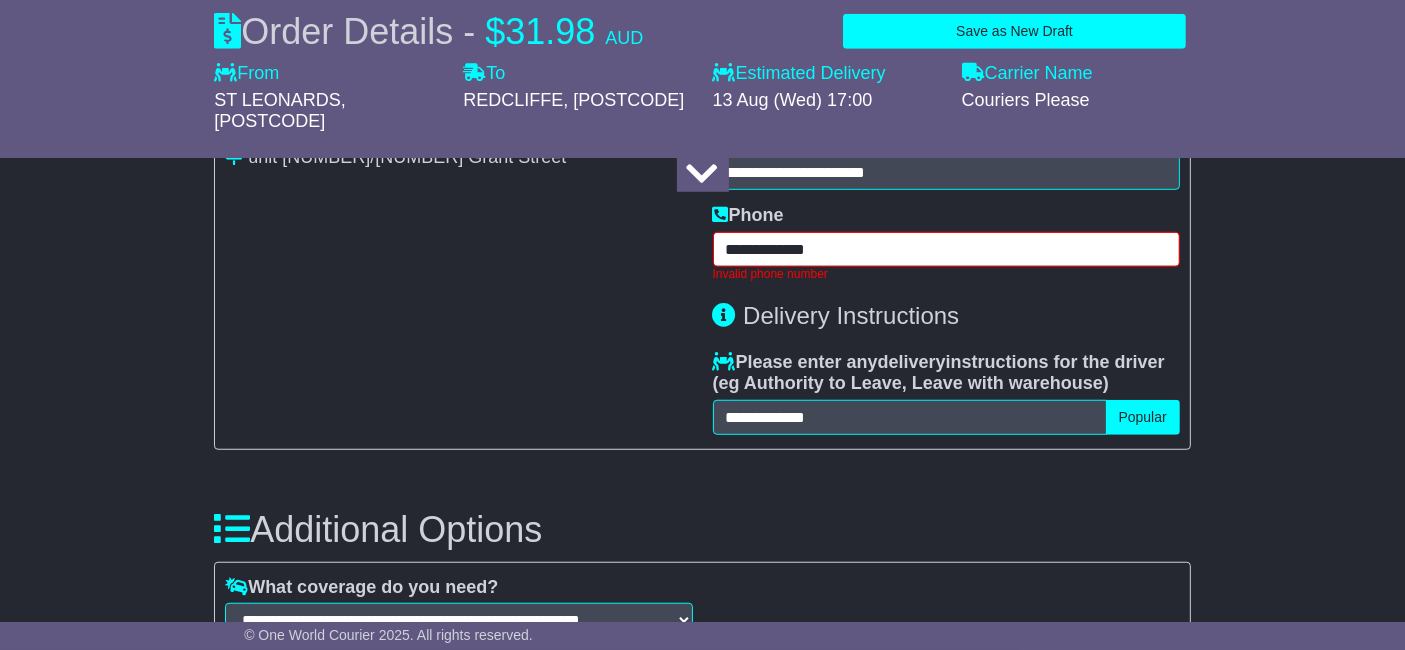click on "**********" at bounding box center [946, 249] 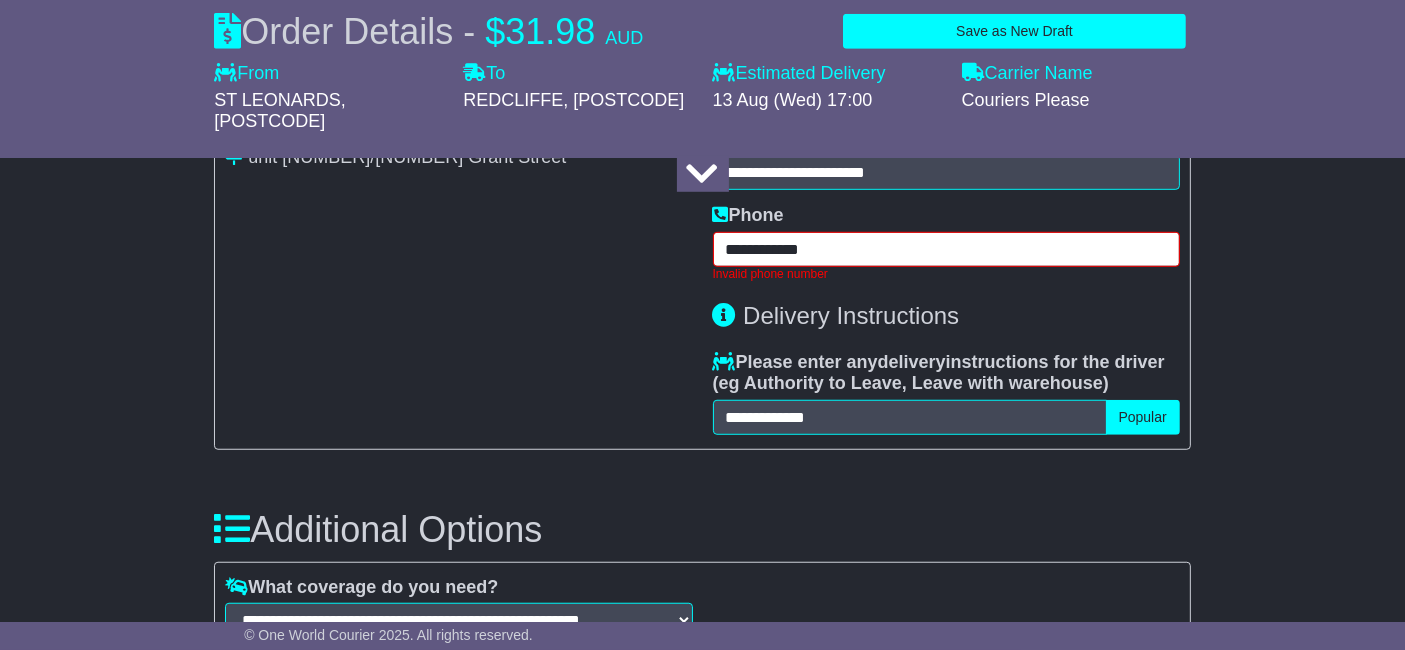 click on "**********" at bounding box center [946, 249] 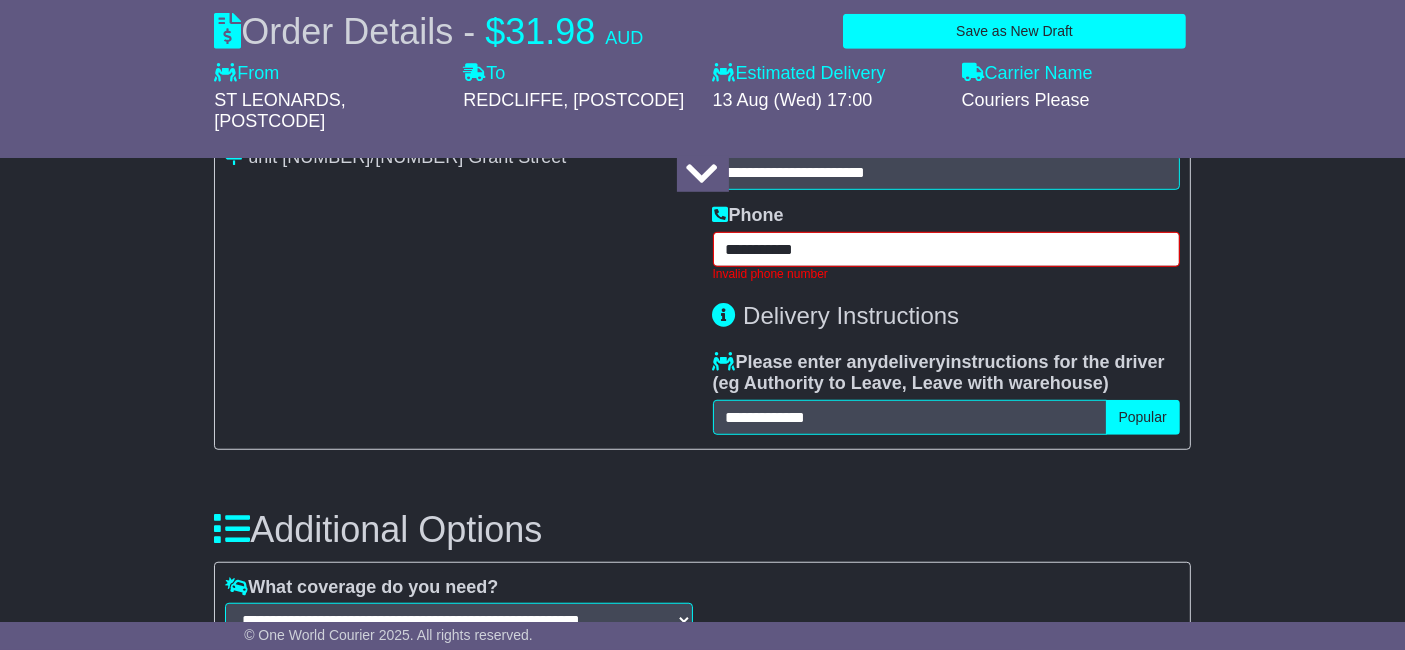 click on "**********" at bounding box center (946, 249) 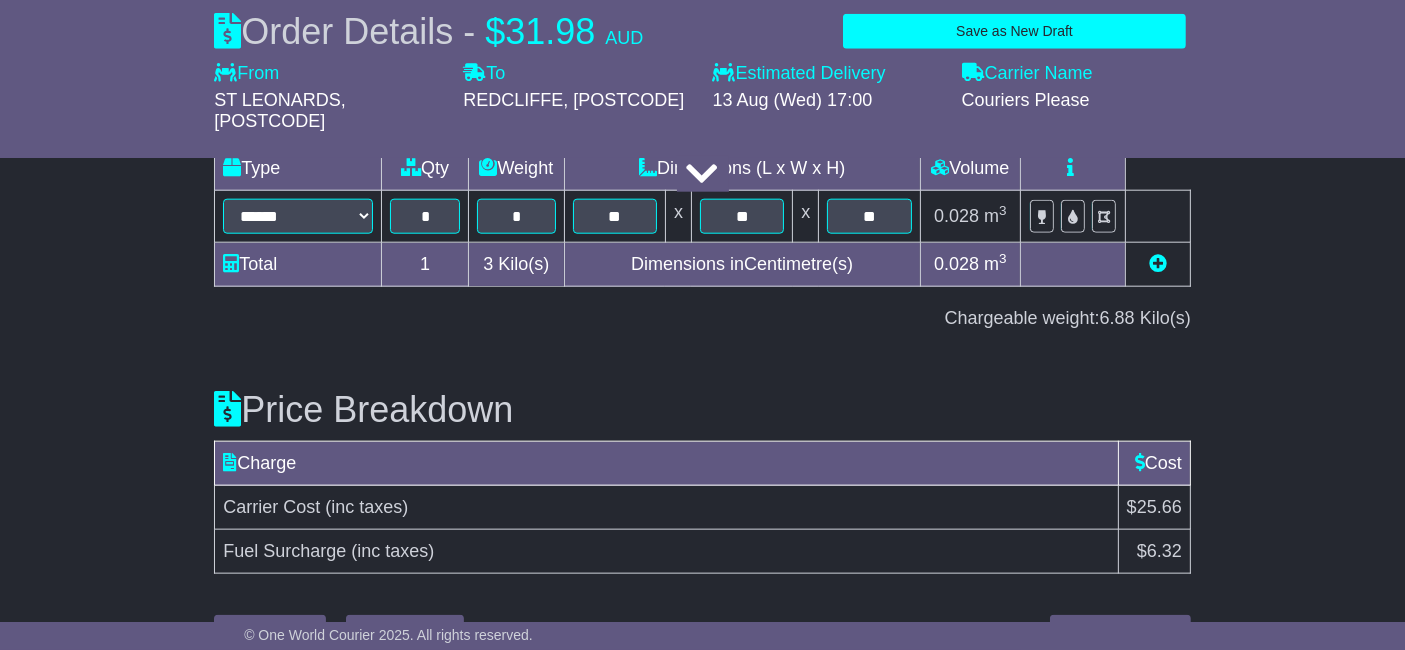 type on "**********" 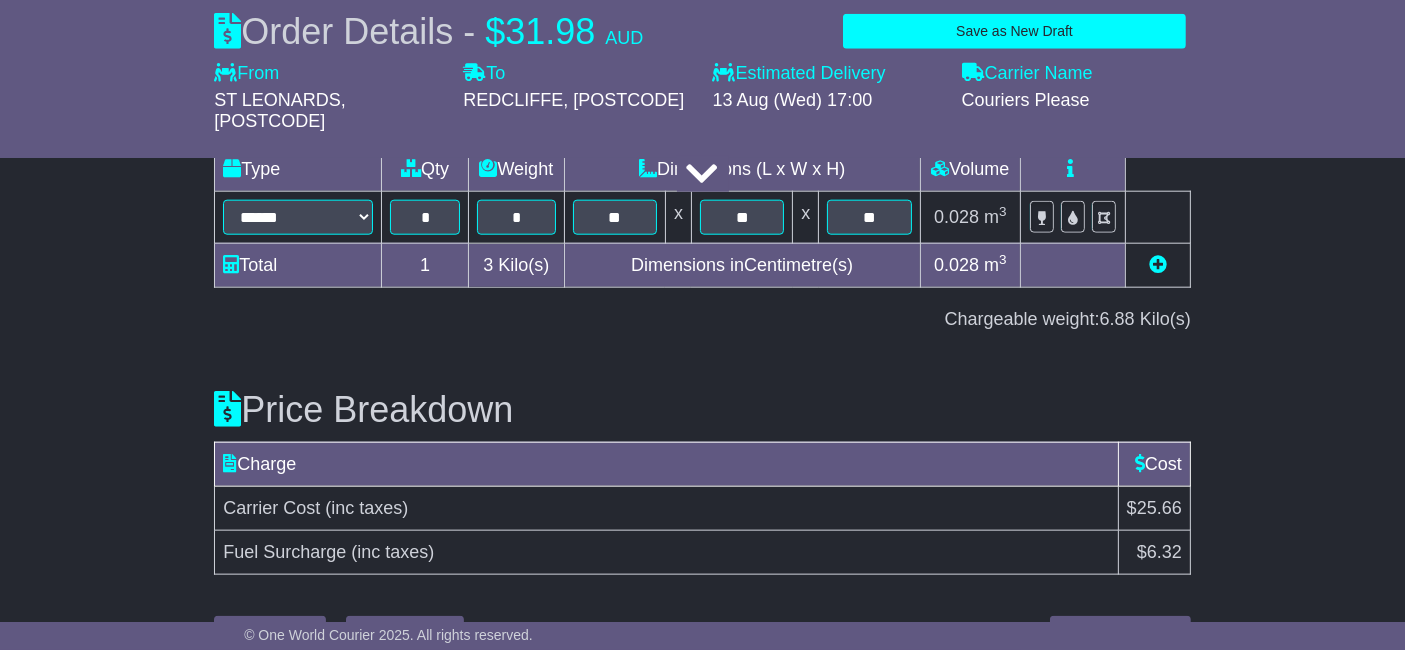 click on "Submit Your Order (POA)
Submit Your Order" at bounding box center (1120, 633) 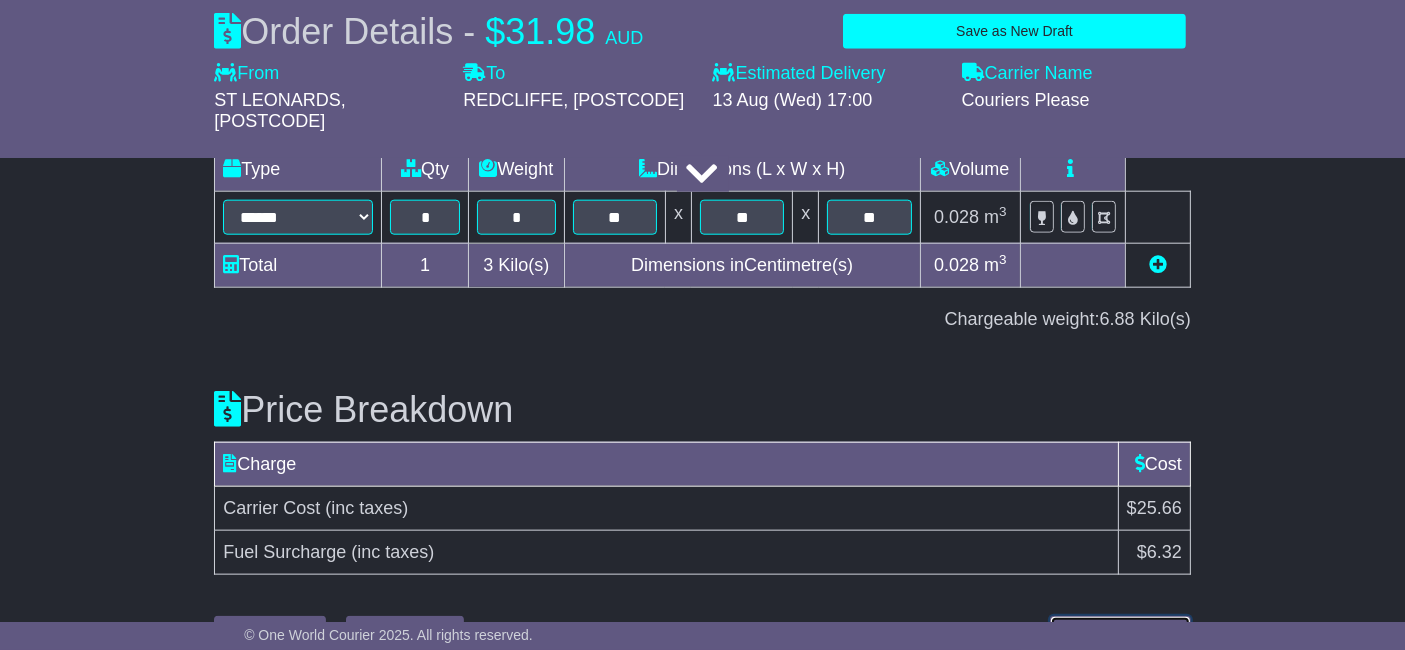 click on "Submit Your Order" at bounding box center (1120, 633) 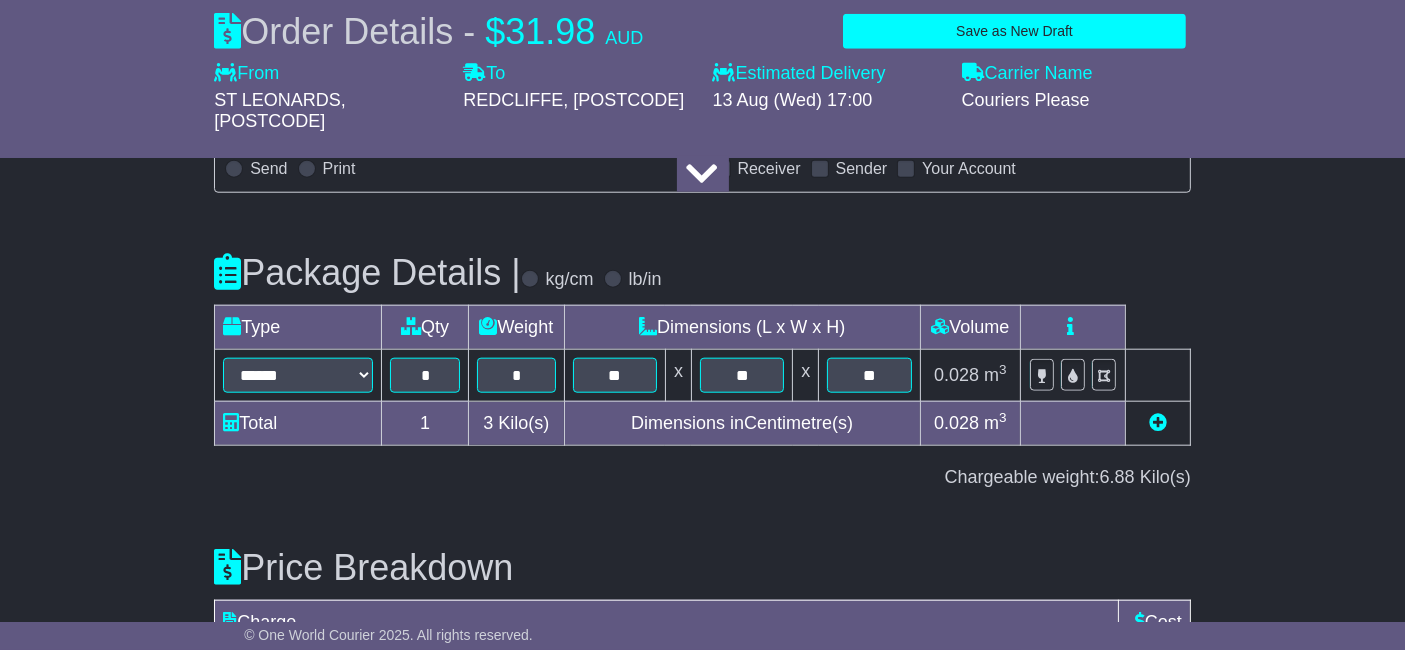 scroll, scrollTop: 2191, scrollLeft: 0, axis: vertical 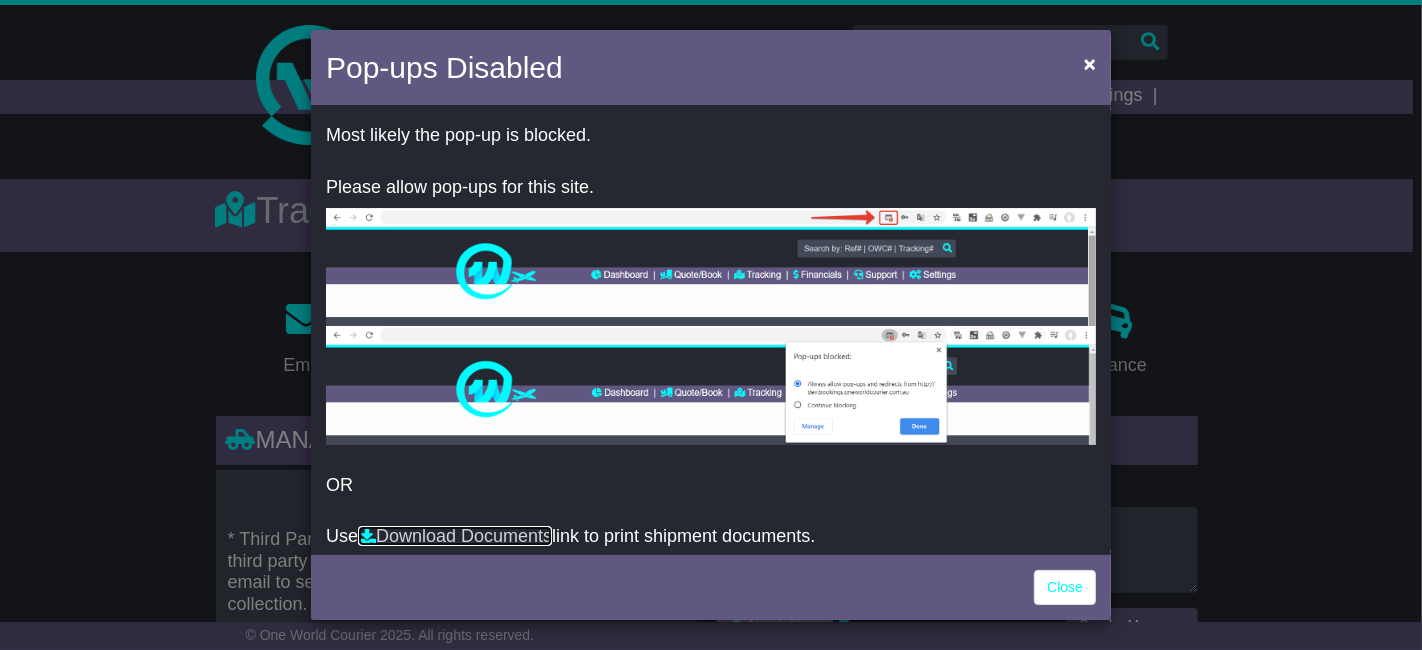 click on "Download Documents" at bounding box center [455, 536] 